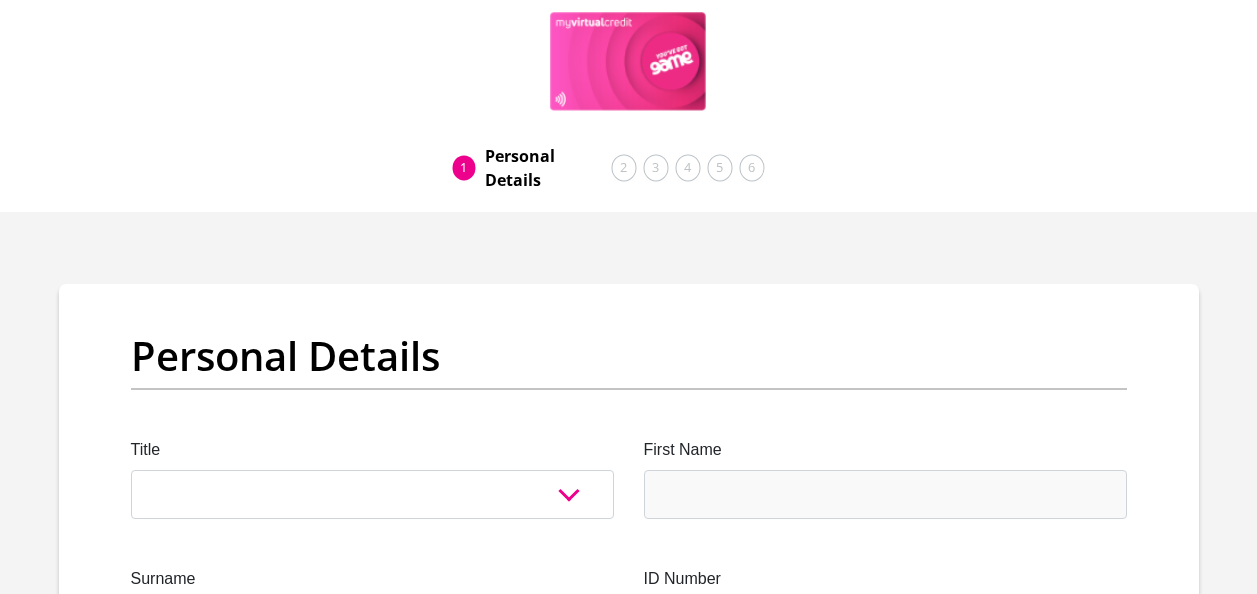 scroll, scrollTop: 0, scrollLeft: 0, axis: both 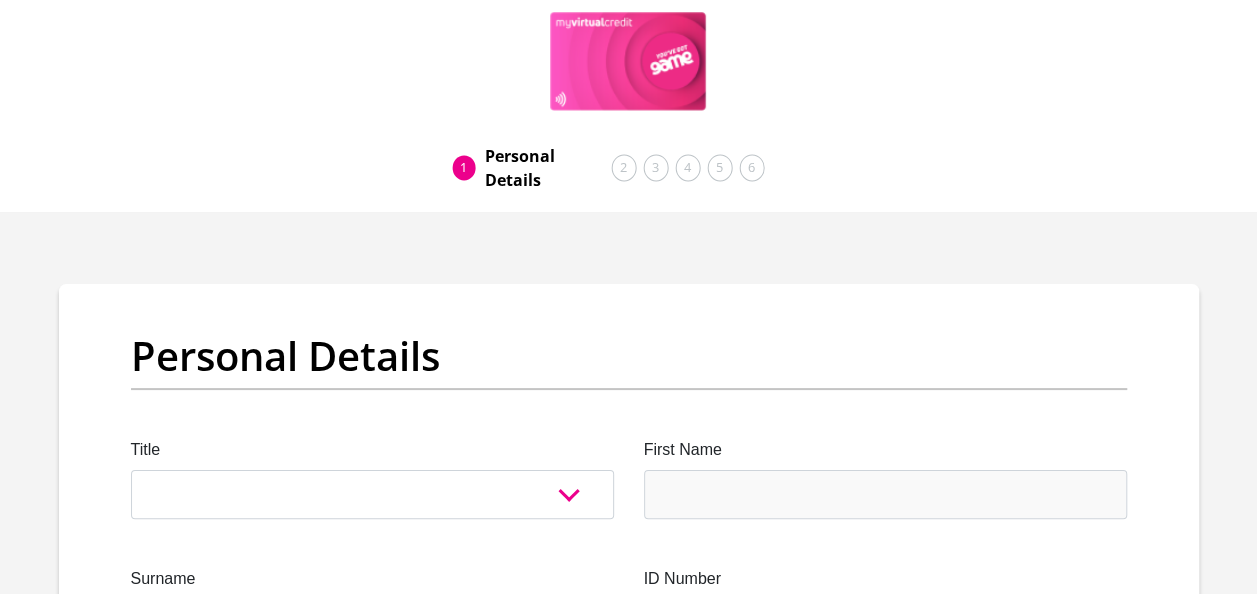 select on "Ms" 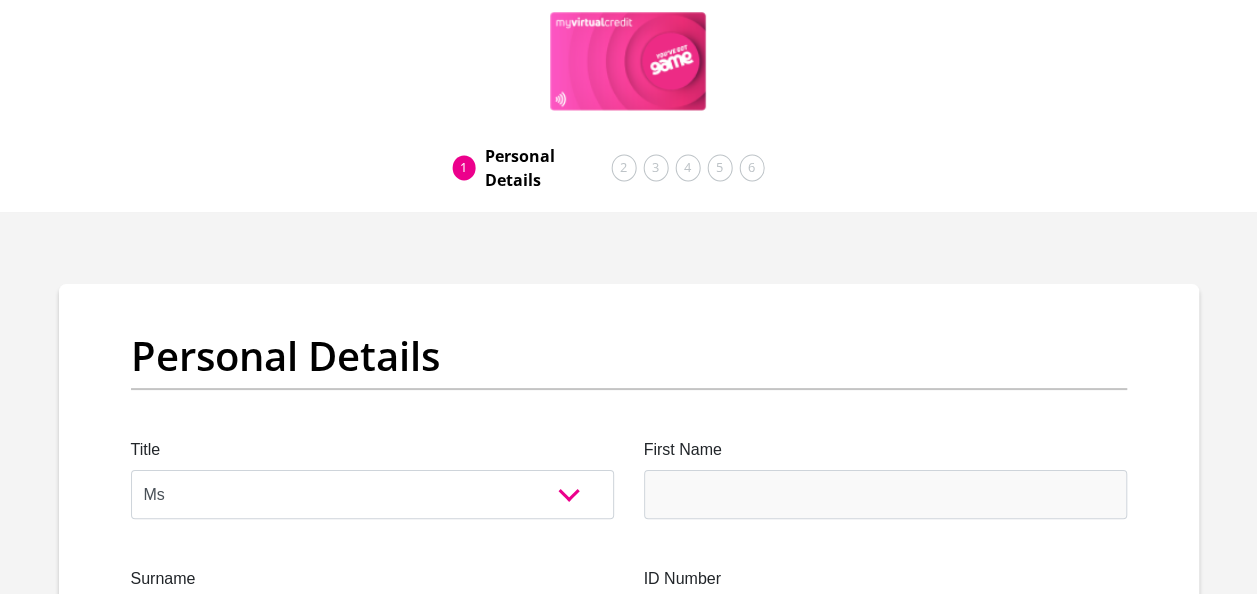 click on "Mr
Ms
Mrs
Dr
[PERSON_NAME]" at bounding box center [372, 494] 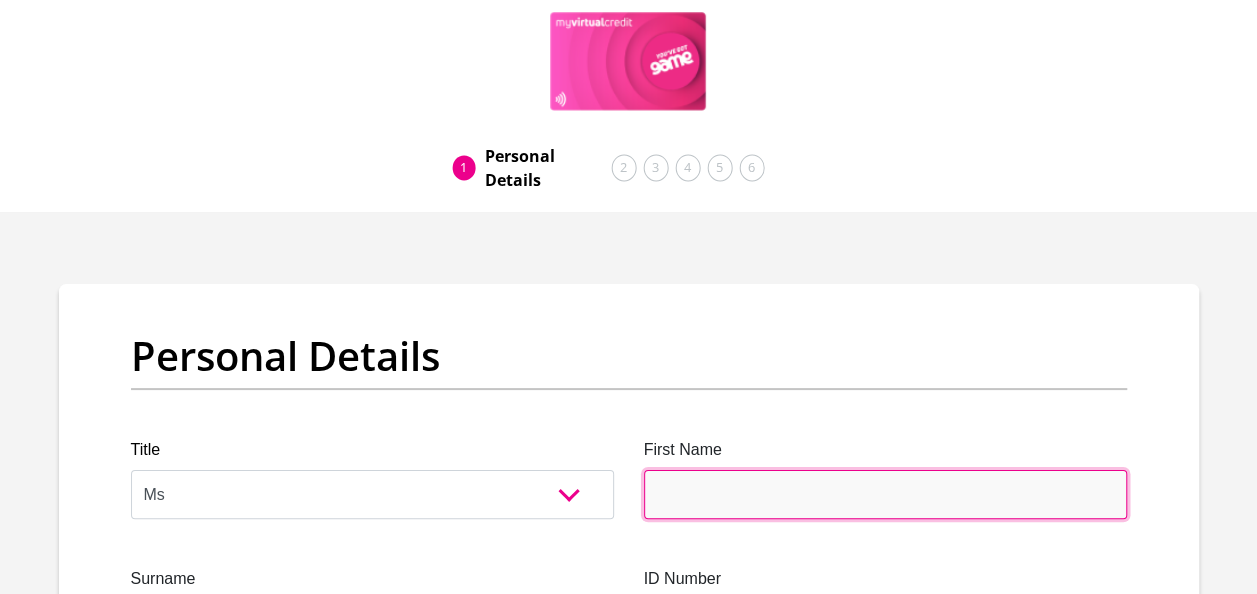 click on "First Name" at bounding box center [885, 494] 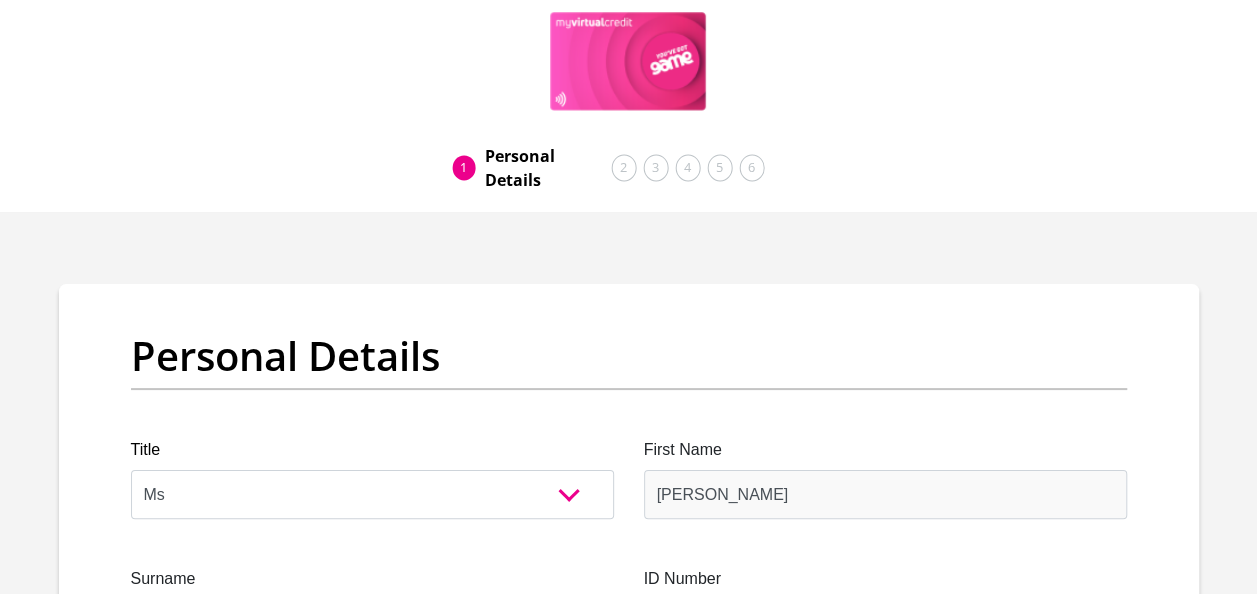 type on "deVilliers" 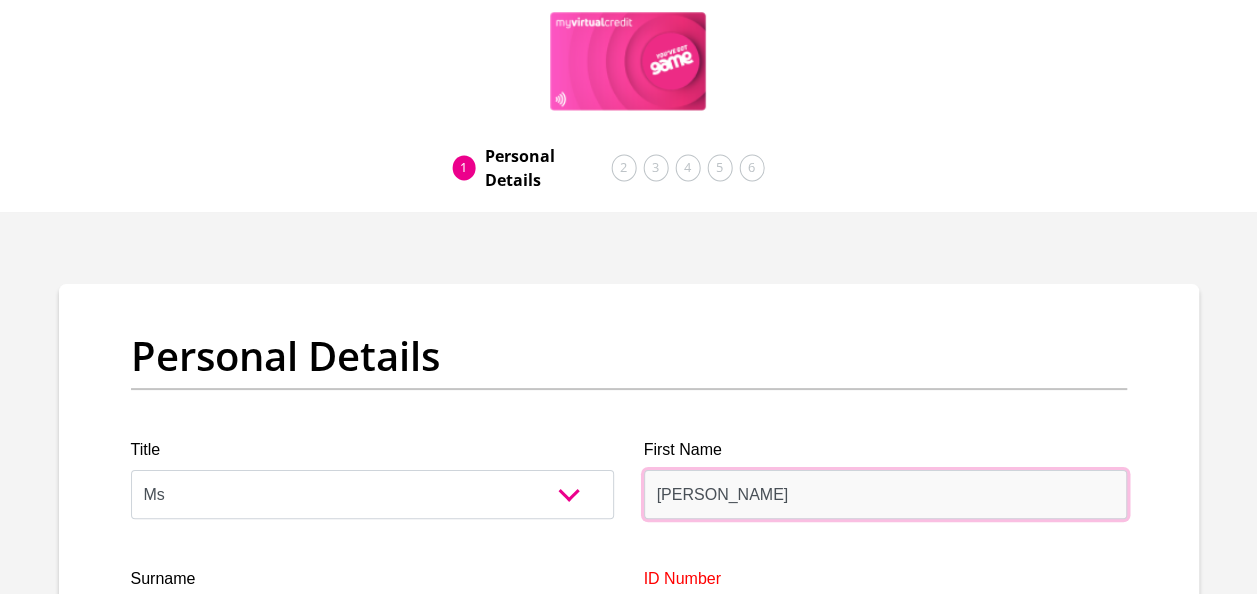 type on "Albert" 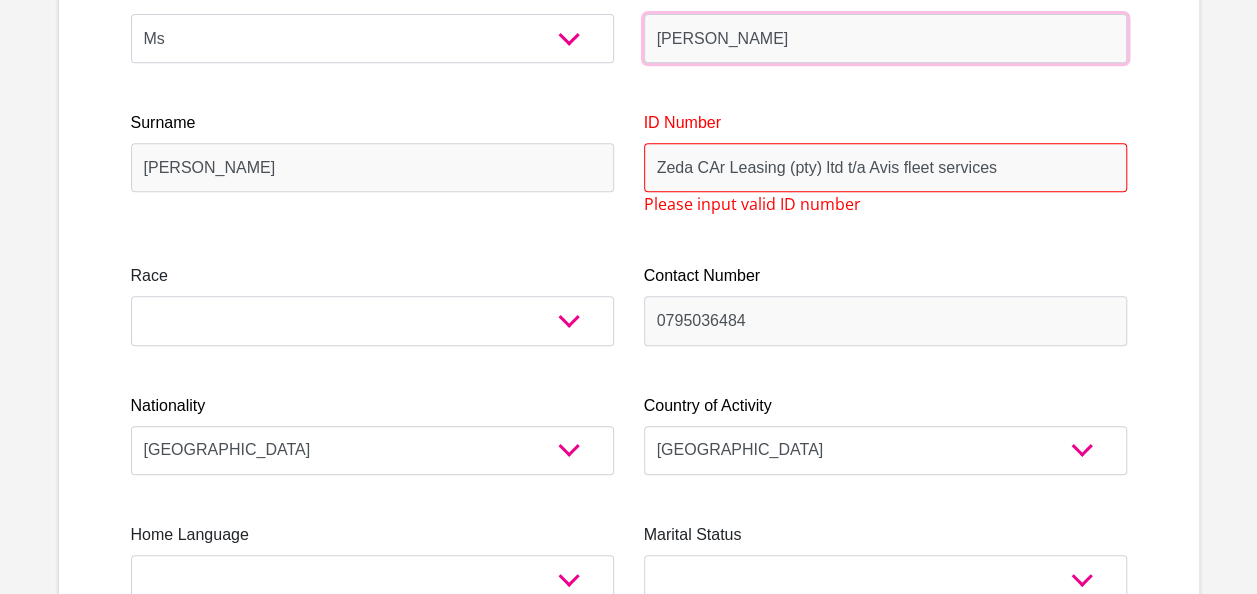 scroll, scrollTop: 510, scrollLeft: 0, axis: vertical 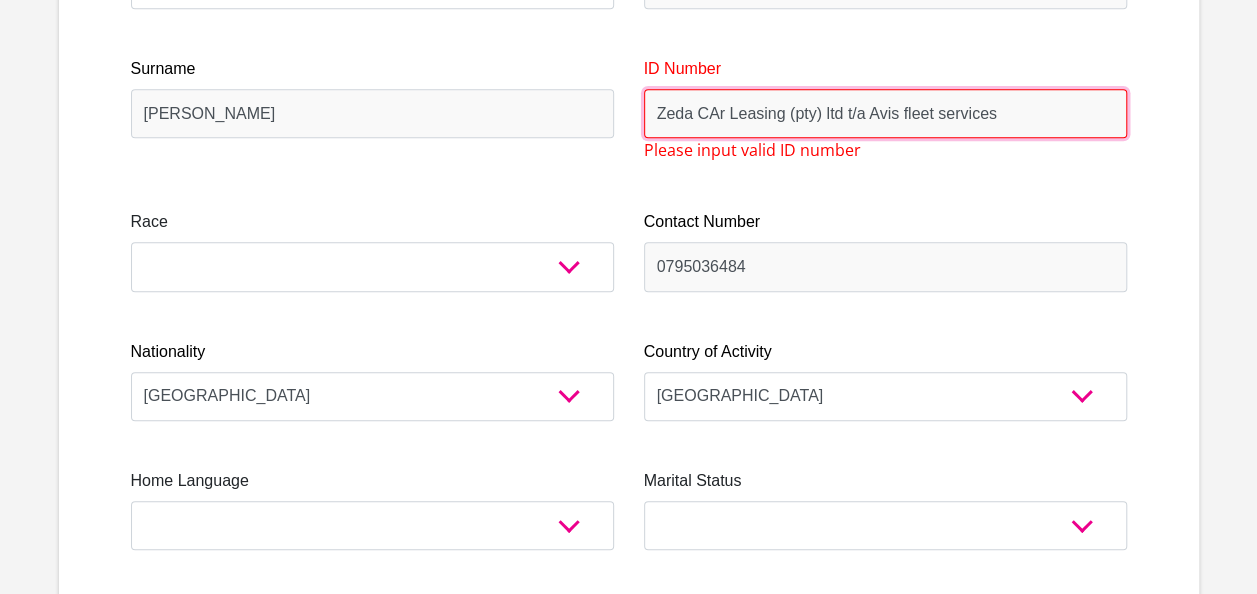 click on "Zeda CAr Leasing (pty) ltd t/a Avis fleet services" at bounding box center (885, 113) 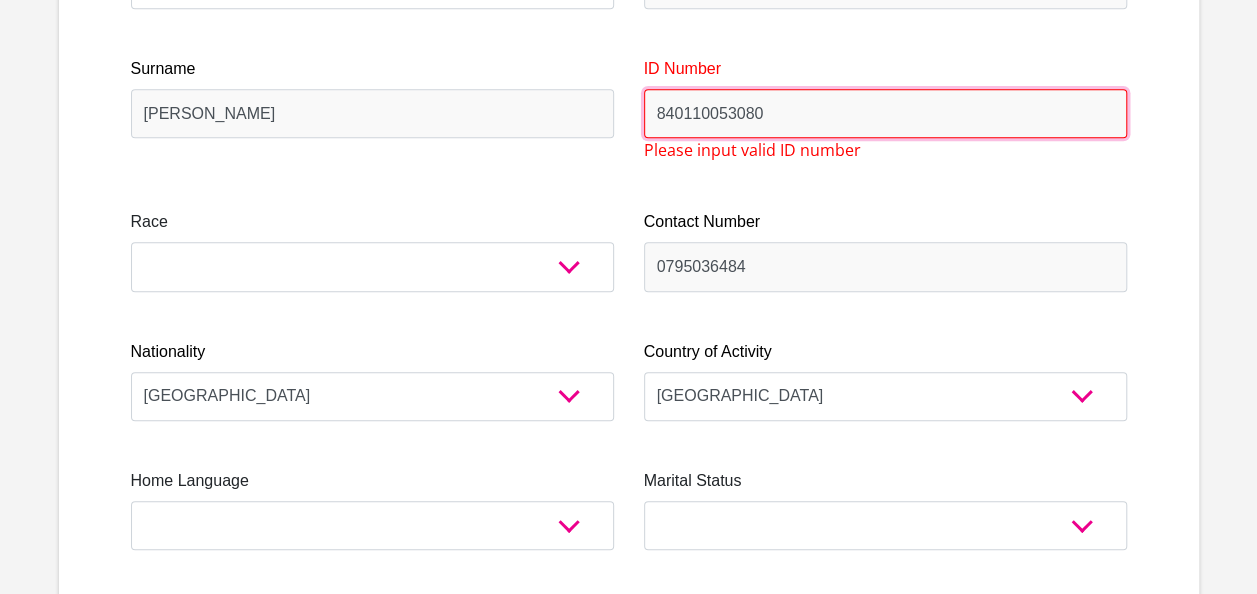 type on "840110053080" 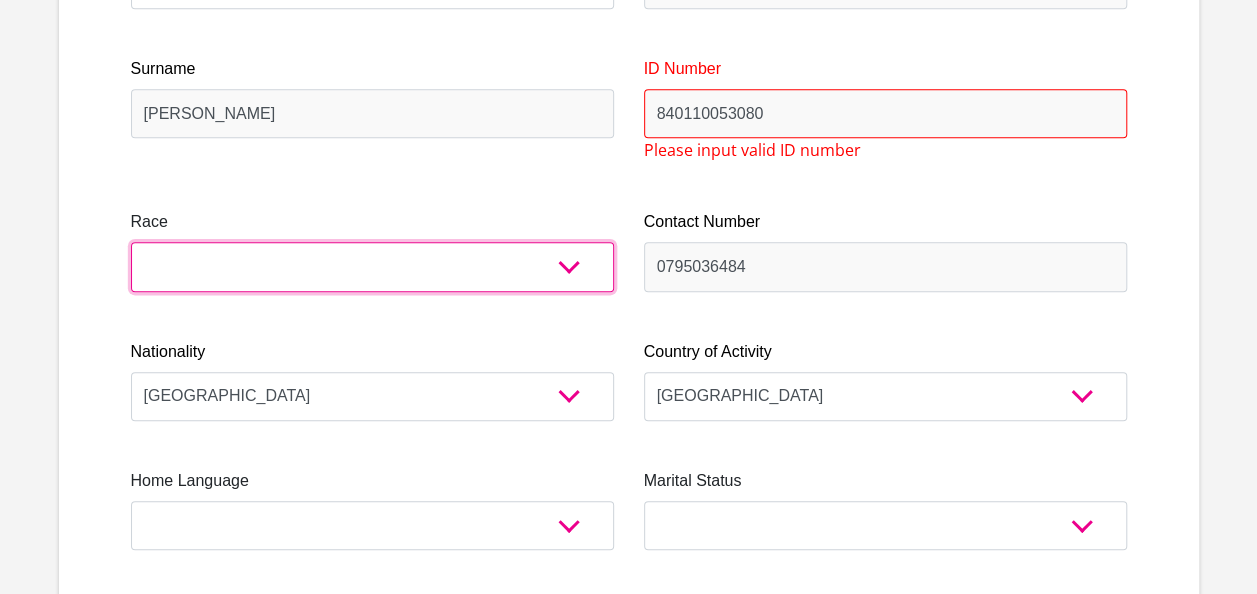 click on "Black
Coloured
Indian
White
Other" at bounding box center [372, 266] 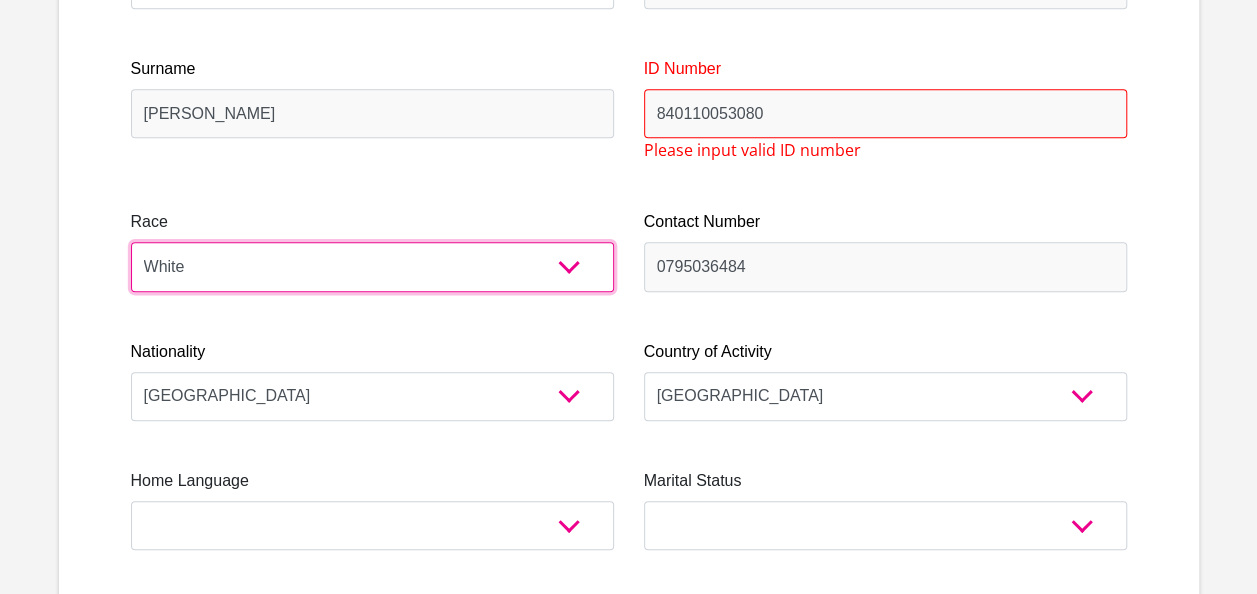 click on "Black
Coloured
Indian
White
Other" at bounding box center (372, 266) 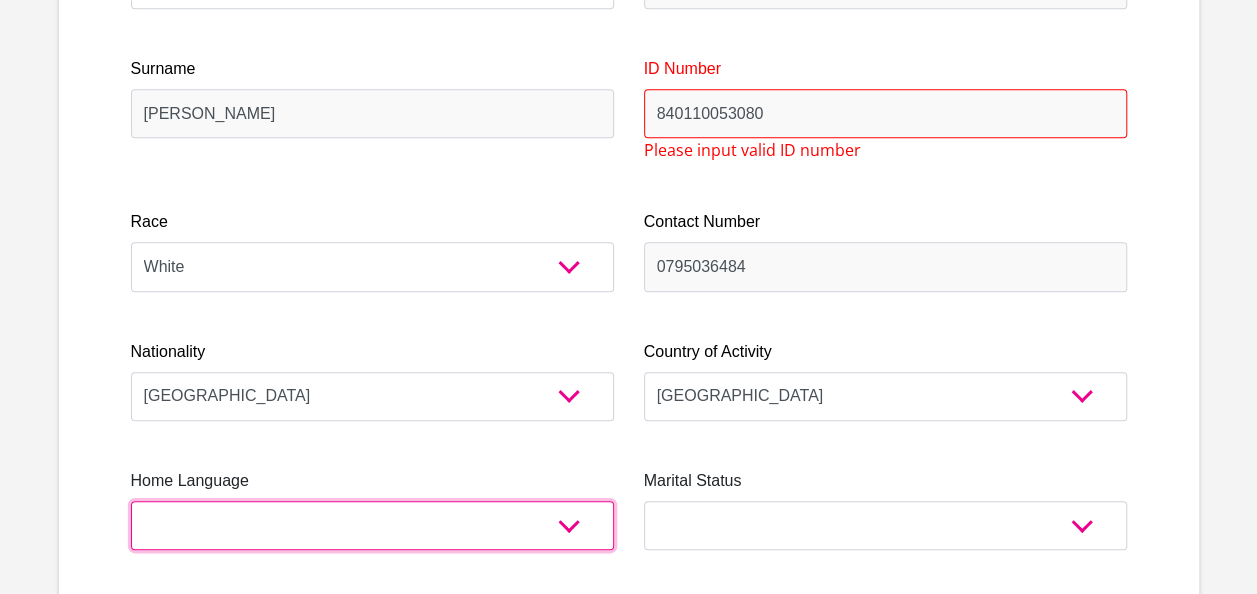 click on "Afrikaans
English
Sepedi
South Ndebele
Southern Sotho
Swati
Tsonga
Tswana
Venda
Xhosa
Zulu
Other" at bounding box center (372, 525) 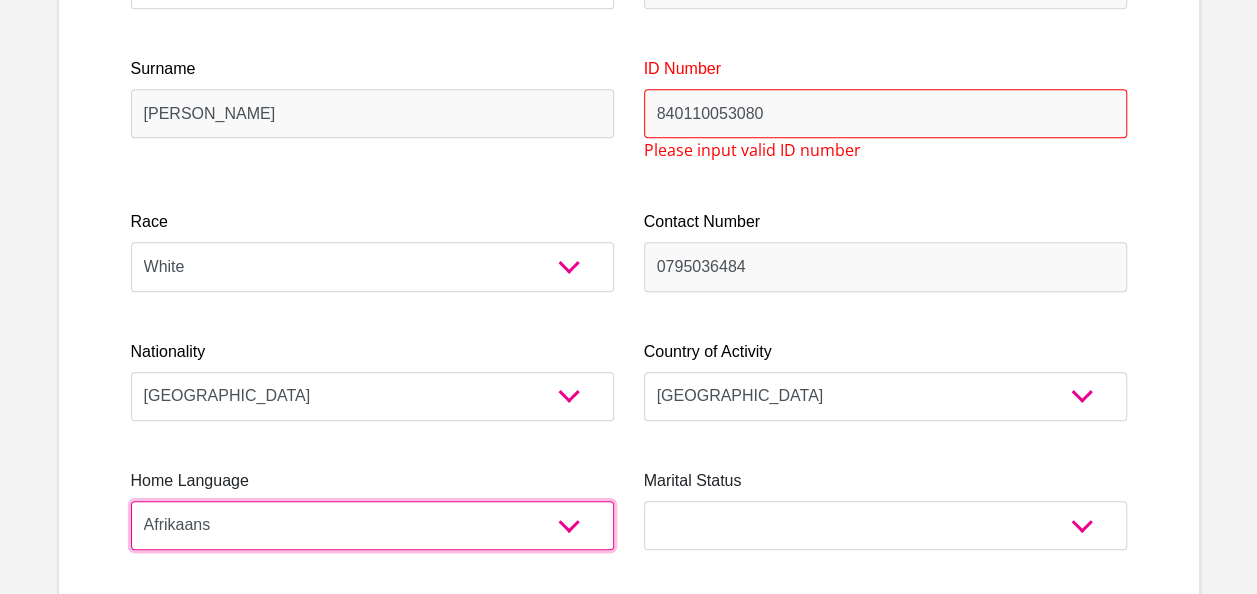 click on "Afrikaans
English
Sepedi
South Ndebele
Southern Sotho
Swati
Tsonga
Tswana
Venda
Xhosa
Zulu
Other" at bounding box center (372, 525) 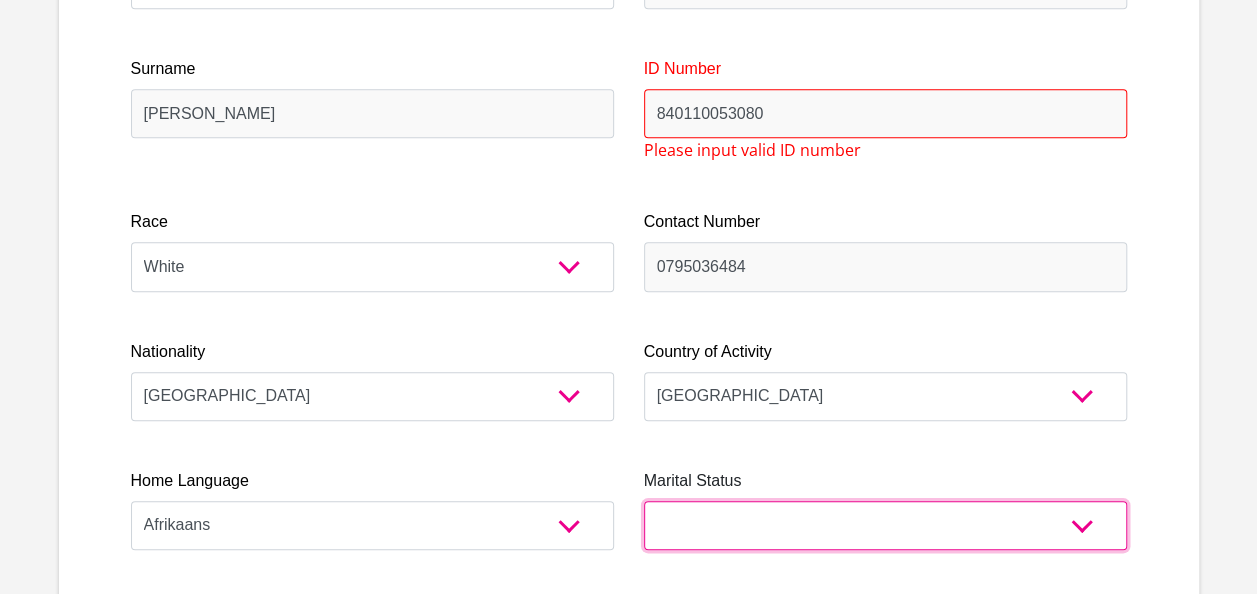 click on "Married ANC
Single
Divorced
Widowed
Married COP or Customary Law" at bounding box center (885, 525) 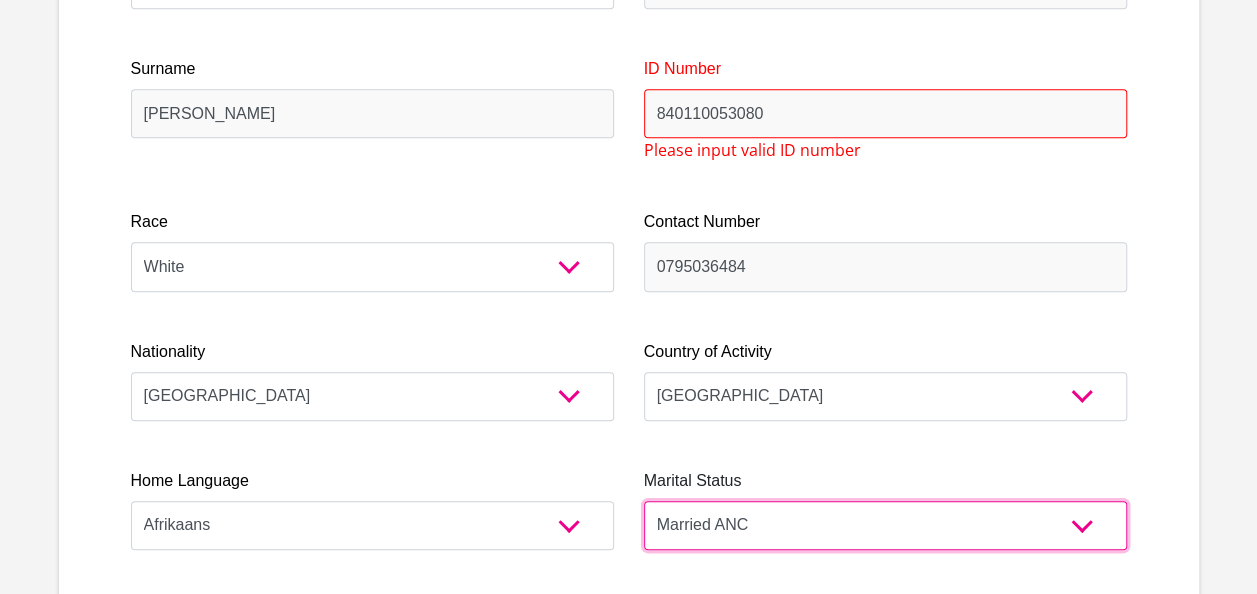 click on "Married ANC
Single
Divorced
Widowed
Married COP or Customary Law" at bounding box center [885, 525] 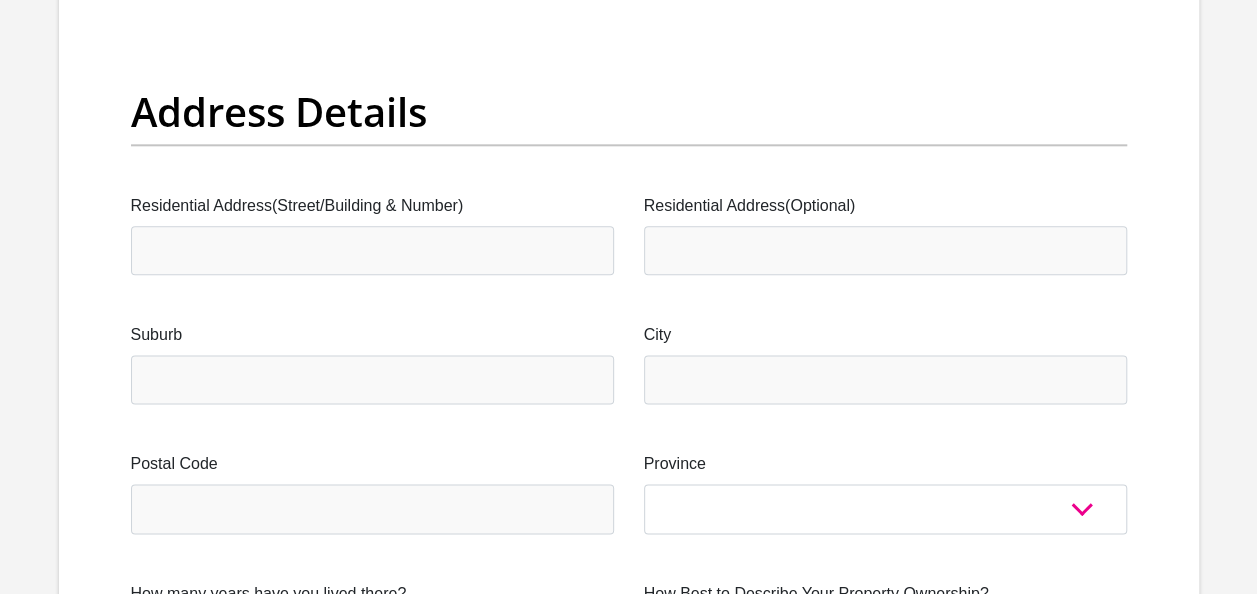 scroll, scrollTop: 1127, scrollLeft: 0, axis: vertical 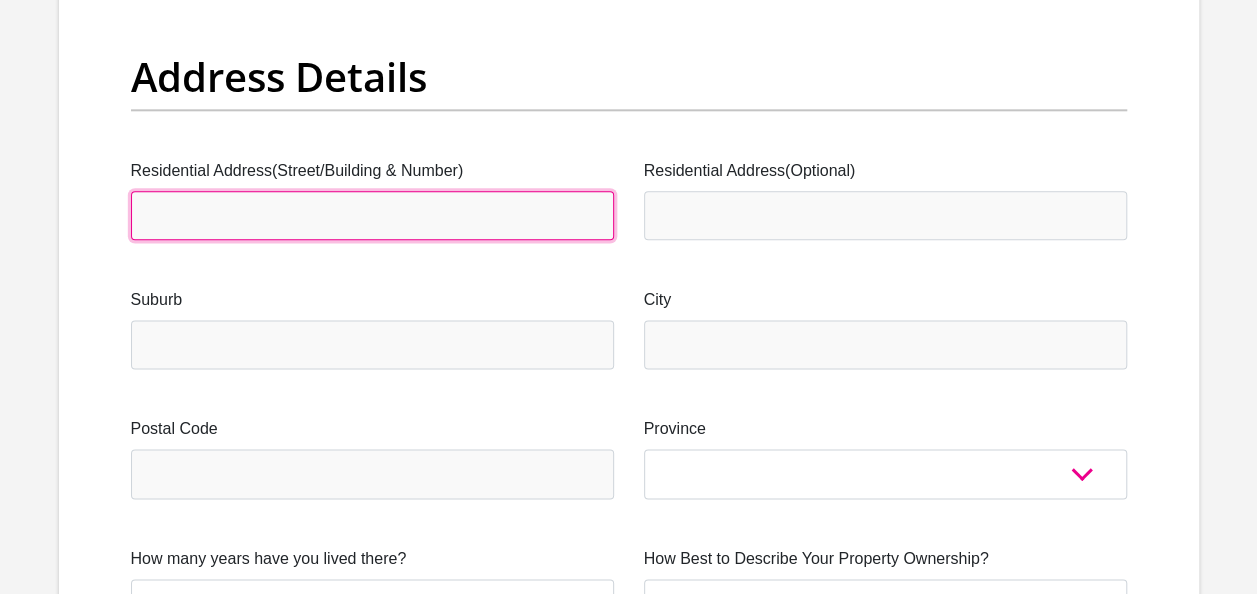click on "Residential Address(Street/Building & Number)" at bounding box center (372, 215) 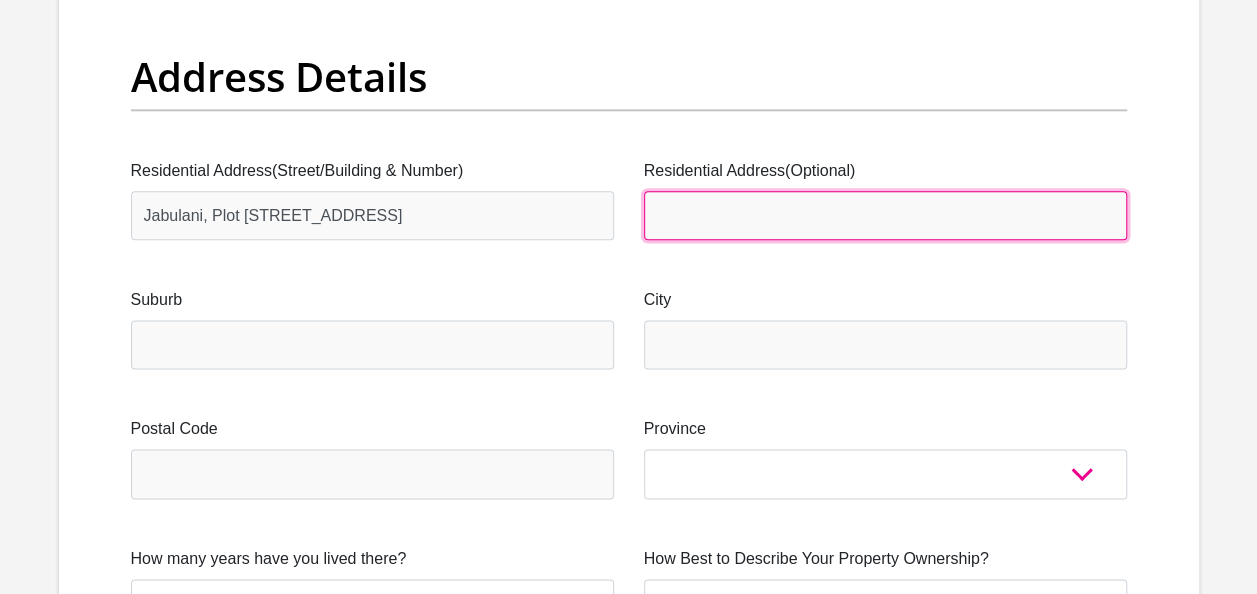 type on "Waterglen" 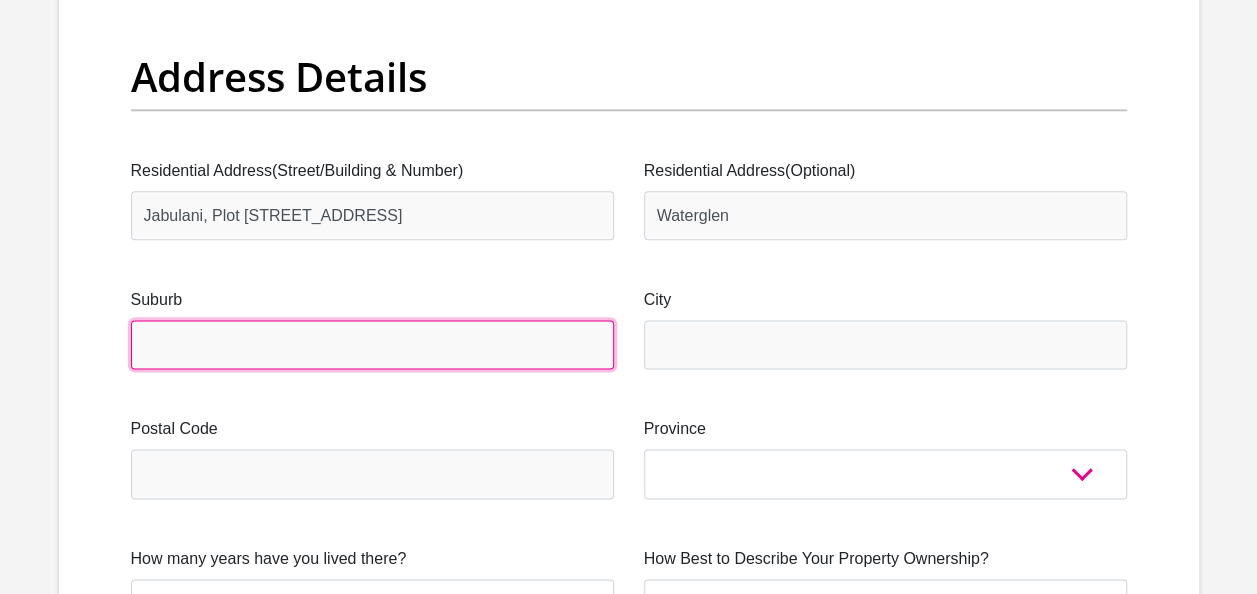 type on "Rustenburg" 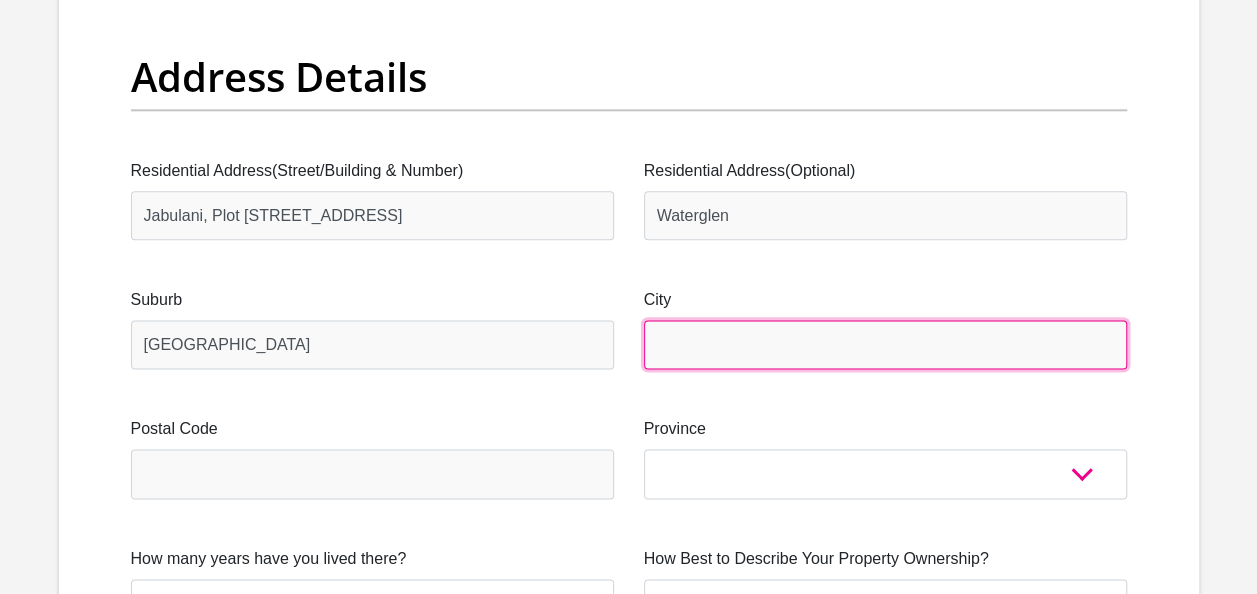 type on "Rustenburg" 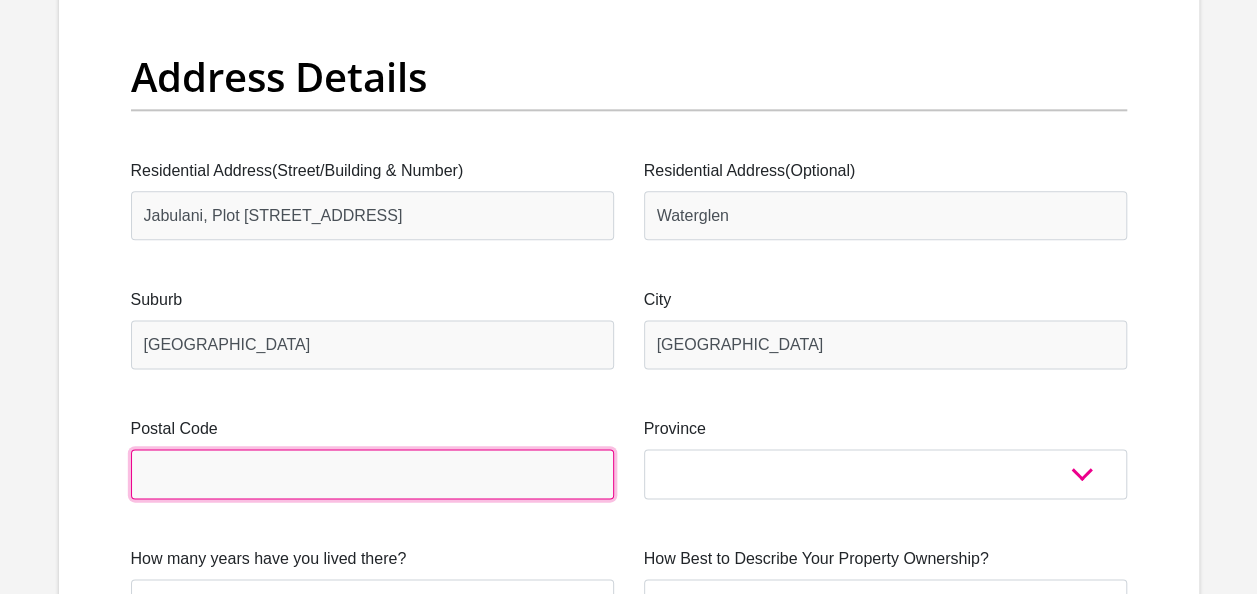 type on "0299" 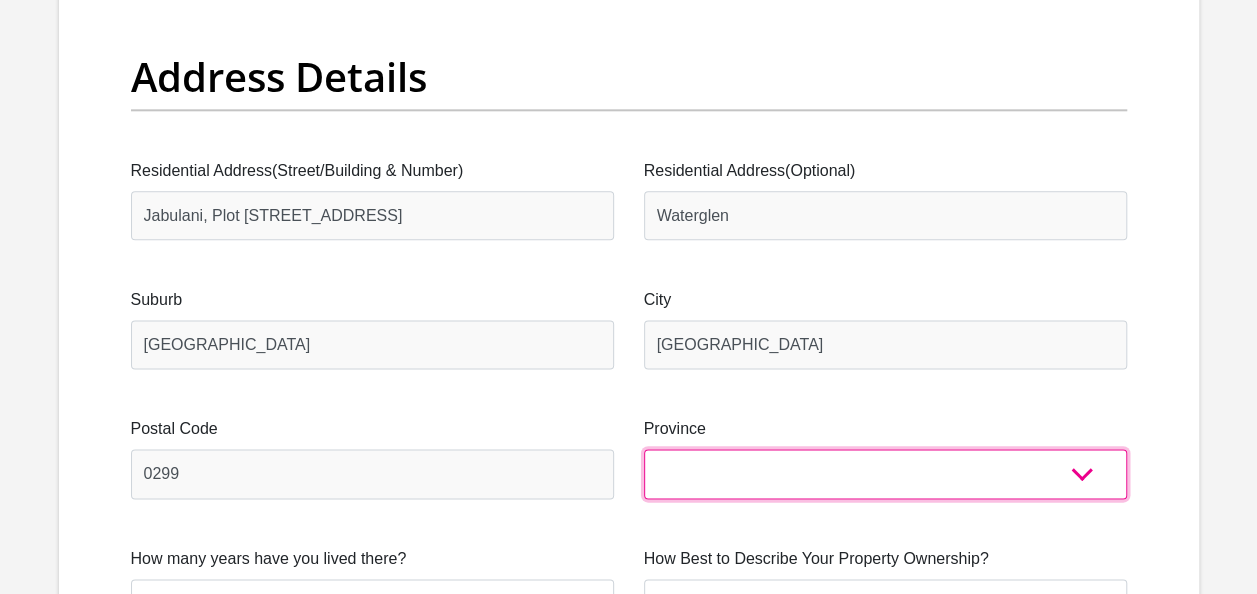 select on "North West" 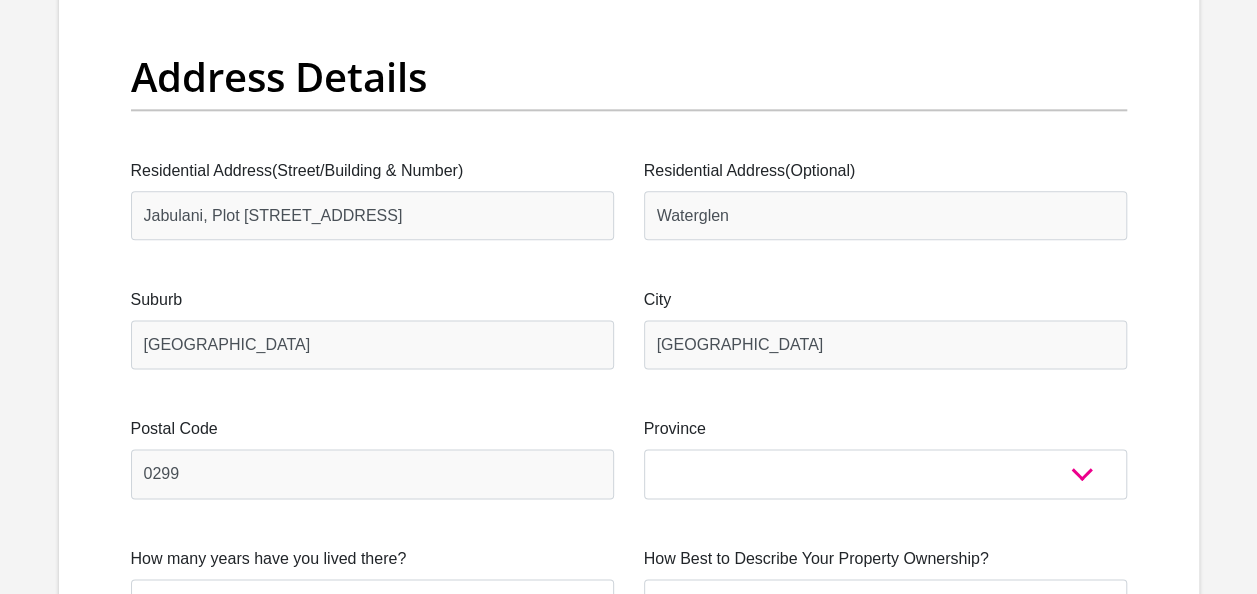 type on "ilanje@yahoo.com" 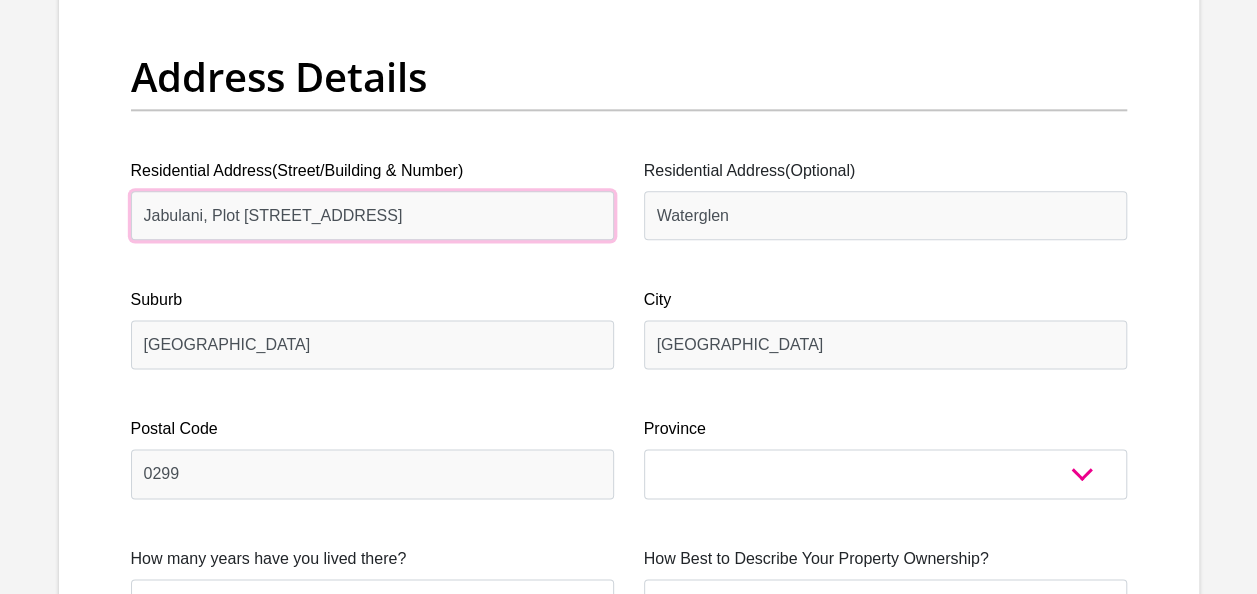 type on "CAPITEC BANK LIMITED" 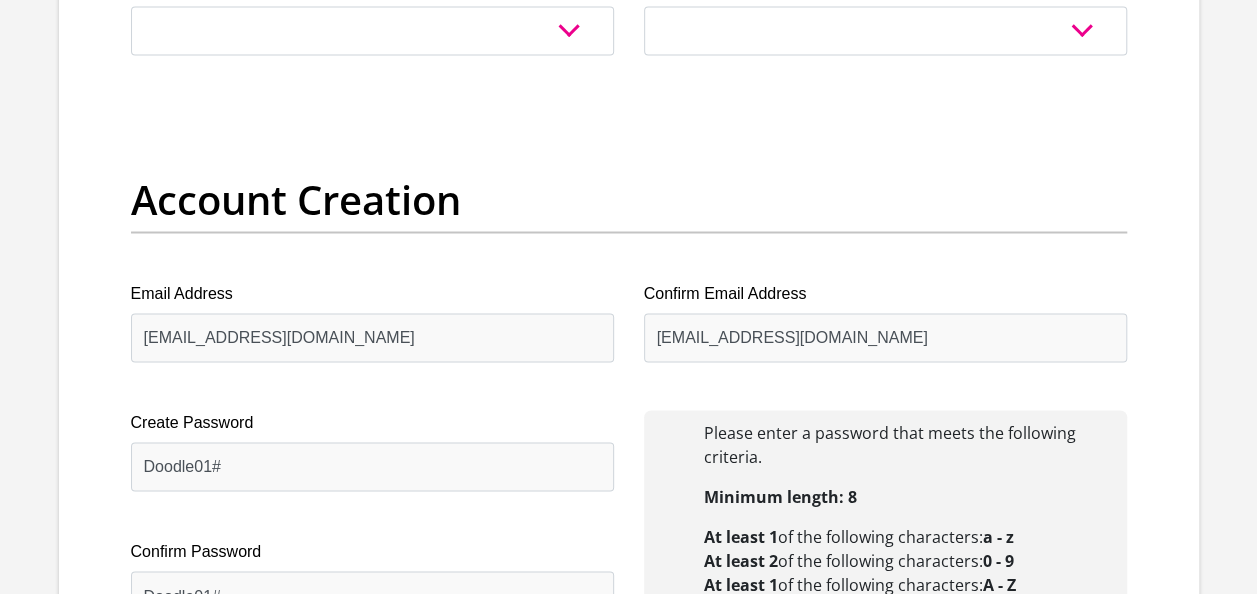 scroll, scrollTop: 1816, scrollLeft: 0, axis: vertical 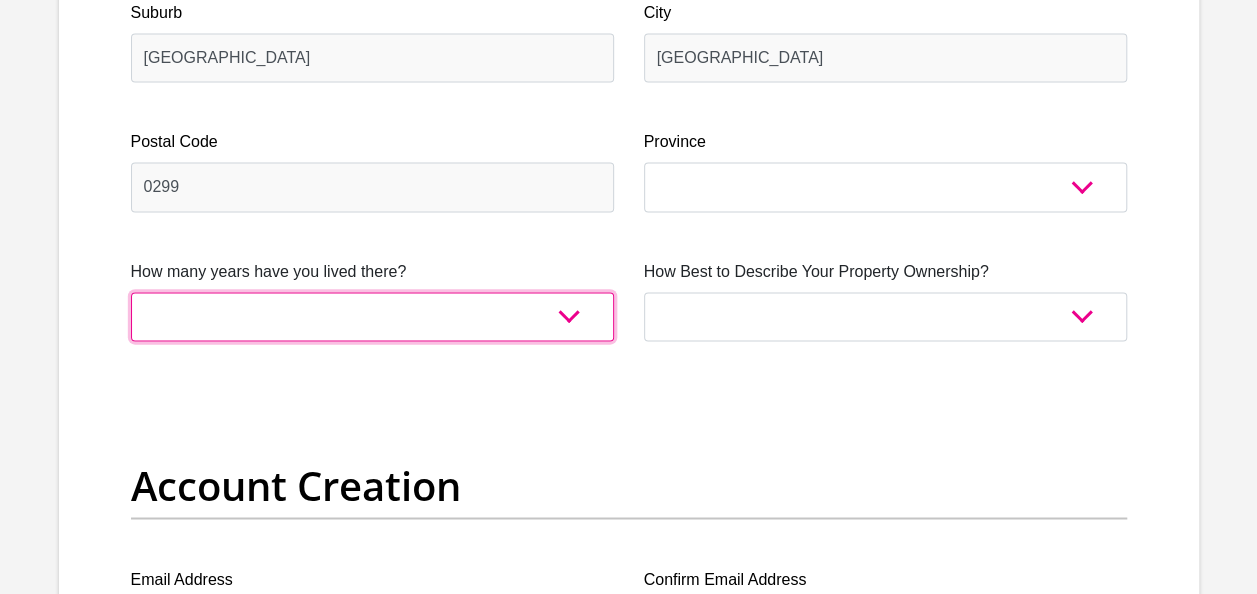 click on "less than 1 year
1-3 years
3-5 years
5+ years" at bounding box center [372, 316] 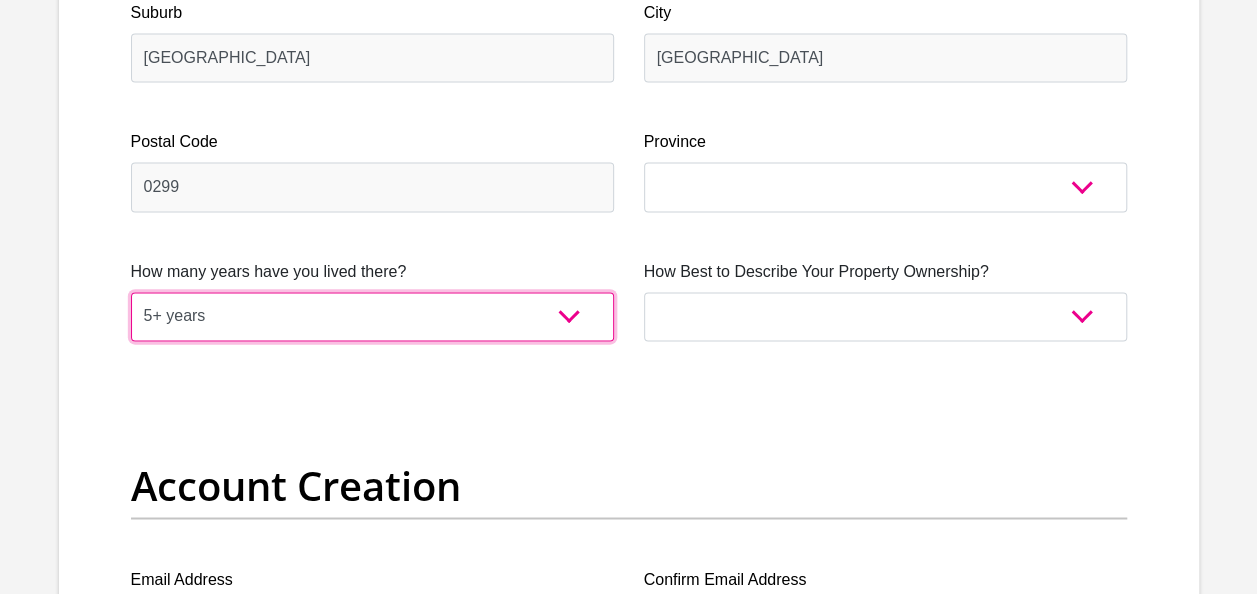 click on "less than 1 year
1-3 years
3-5 years
5+ years" at bounding box center [372, 316] 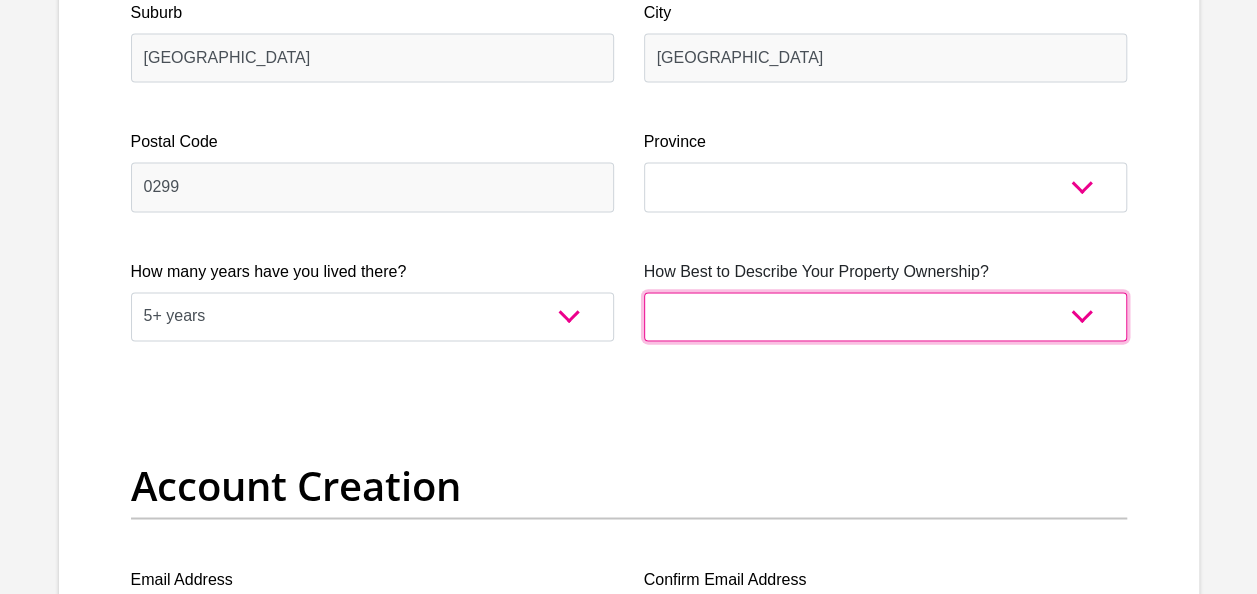 click on "Owned
Rented
Family Owned
Company Dwelling" at bounding box center [885, 316] 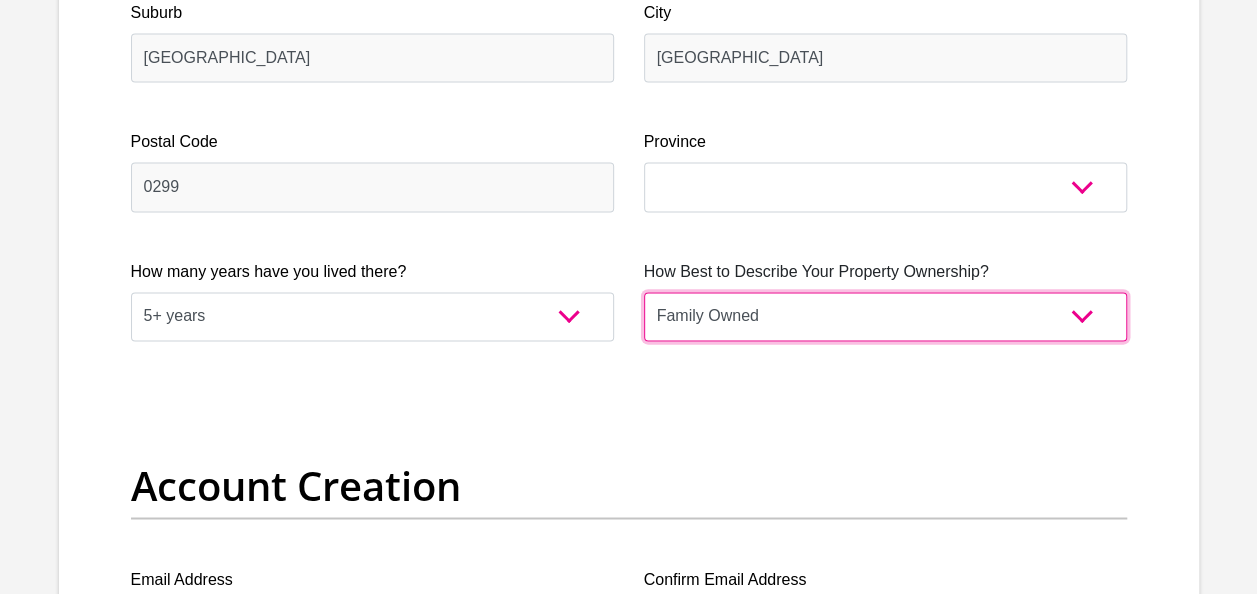 click on "Owned
Rented
Family Owned
Company Dwelling" at bounding box center (885, 316) 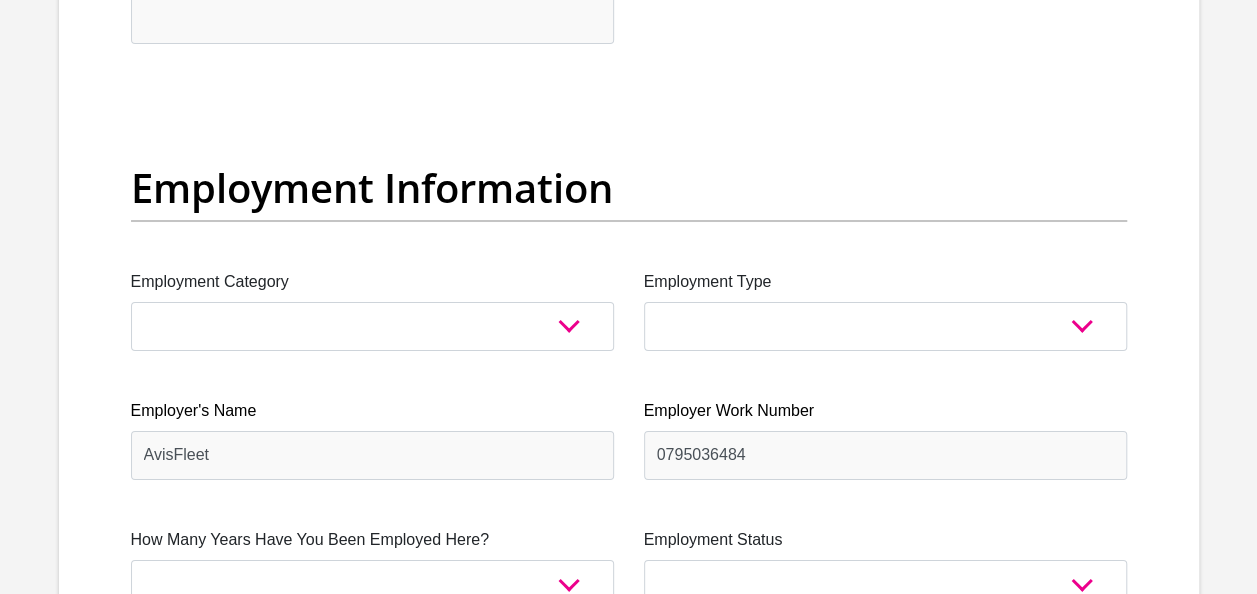 scroll, scrollTop: 3687, scrollLeft: 0, axis: vertical 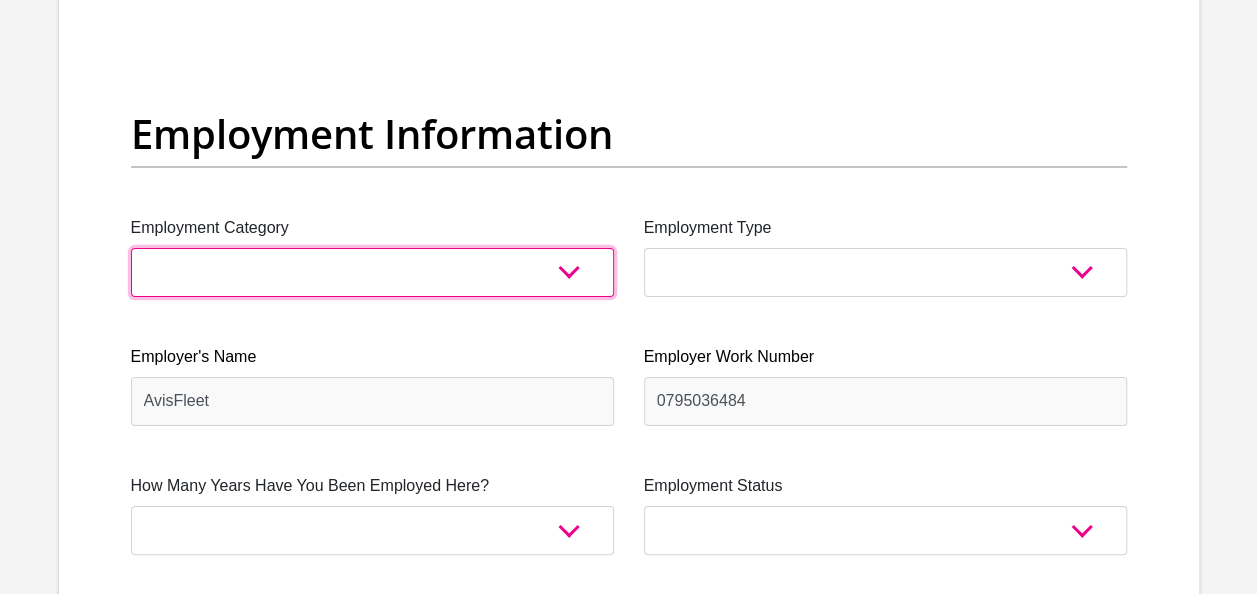 click on "AGRICULTURE
ALCOHOL & TOBACCO
CONSTRUCTION MATERIALS
METALLURGY
EQUIPMENT FOR RENEWABLE ENERGY
SPECIALIZED CONTRACTORS
CAR
GAMING (INCL. INTERNET
OTHER WHOLESALE
UNLICENSED PHARMACEUTICALS
CURRENCY EXCHANGE HOUSES
OTHER FINANCIAL INSTITUTIONS & INSURANCE
REAL ESTATE AGENTS
OIL & GAS
OTHER MATERIALS (E.G. IRON ORE)
PRECIOUS STONES & PRECIOUS METALS
POLITICAL ORGANIZATIONS
RELIGIOUS ORGANIZATIONS(NOT SECTS)
ACTI. HAVING BUSINESS DEAL WITH PUBLIC ADMINISTRATION
LAUNDROMATS" at bounding box center (372, 272) 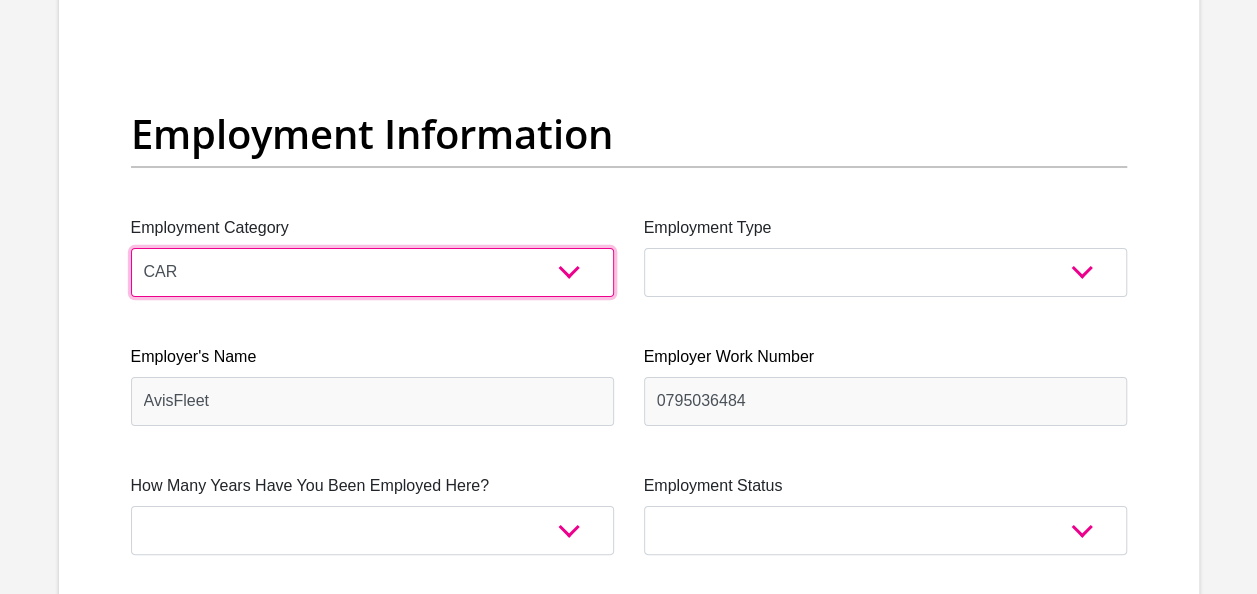 click on "AGRICULTURE
ALCOHOL & TOBACCO
CONSTRUCTION MATERIALS
METALLURGY
EQUIPMENT FOR RENEWABLE ENERGY
SPECIALIZED CONTRACTORS
CAR
GAMING (INCL. INTERNET
OTHER WHOLESALE
UNLICENSED PHARMACEUTICALS
CURRENCY EXCHANGE HOUSES
OTHER FINANCIAL INSTITUTIONS & INSURANCE
REAL ESTATE AGENTS
OIL & GAS
OTHER MATERIALS (E.G. IRON ORE)
PRECIOUS STONES & PRECIOUS METALS
POLITICAL ORGANIZATIONS
RELIGIOUS ORGANIZATIONS(NOT SECTS)
ACTI. HAVING BUSINESS DEAL WITH PUBLIC ADMINISTRATION
LAUNDROMATS" at bounding box center (372, 272) 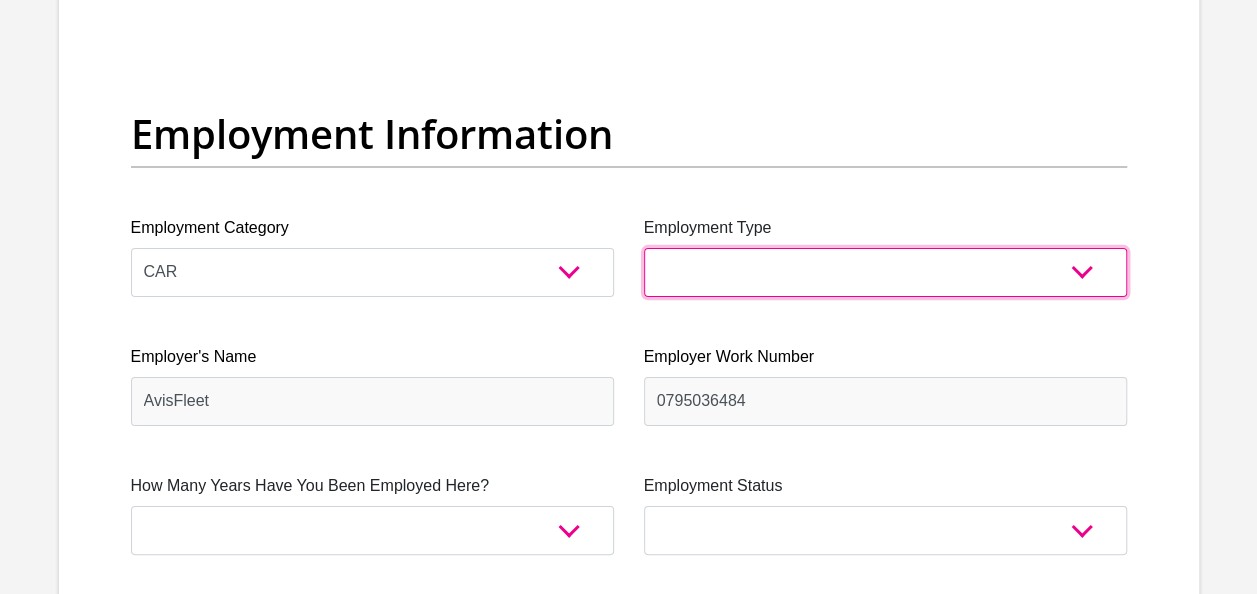 click on "College/Lecturer
Craft Seller
Creative
Driver
Executive
Farmer
Forces - Non Commissioned
Forces - Officer
Hawker
Housewife
Labourer
Licenced Professional
Manager
Miner
Non Licenced Professional
Office Staff/Clerk
Outside Worker
Pensioner
Permanent Teacher
Production/Manufacturing
Sales
Self-Employed
Semi-Professional Worker
Service Industry  Social Worker  Student" at bounding box center [885, 272] 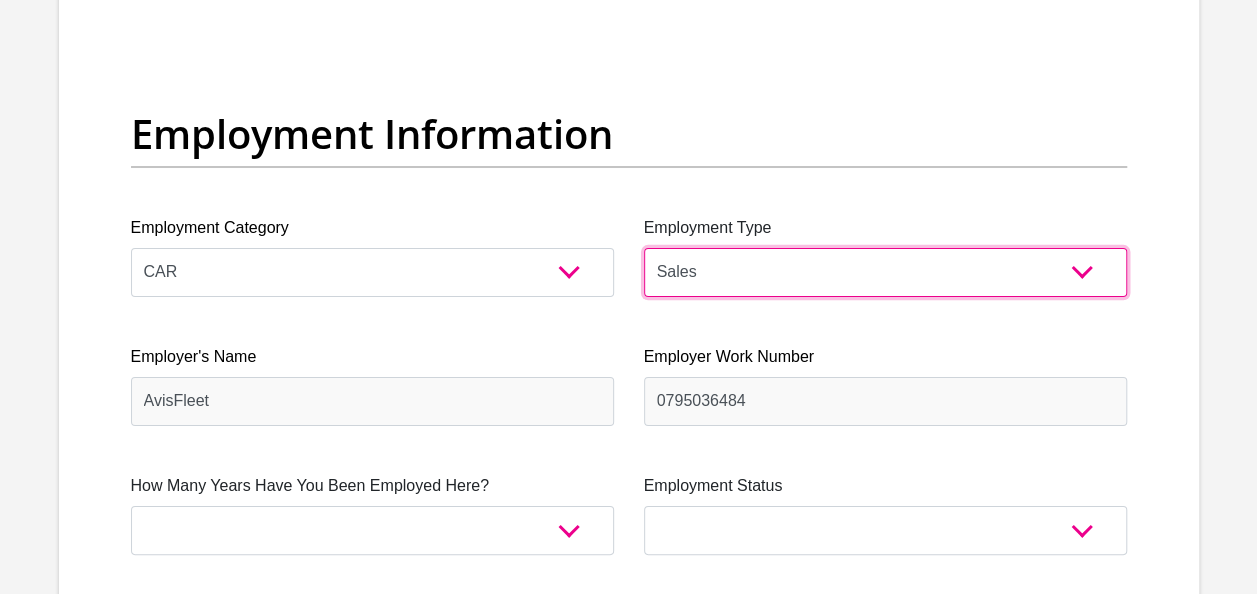 click on "College/Lecturer
Craft Seller
Creative
Driver
Executive
Farmer
Forces - Non Commissioned
Forces - Officer
Hawker
Housewife
Labourer
Licenced Professional
Manager
Miner
Non Licenced Professional
Office Staff/Clerk
Outside Worker
Pensioner
Permanent Teacher
Production/Manufacturing
Sales
Self-Employed
Semi-Professional Worker
Service Industry  Social Worker  Student" at bounding box center [885, 272] 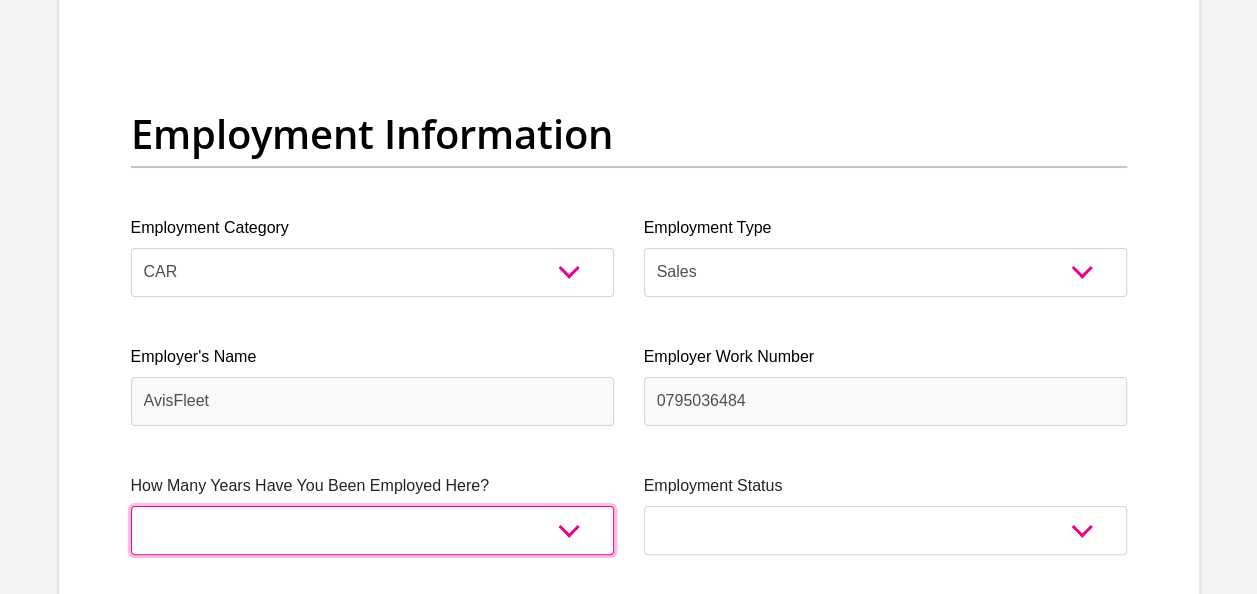 click on "less than 1 year
1-3 years
3-5 years
5+ years" at bounding box center [372, 530] 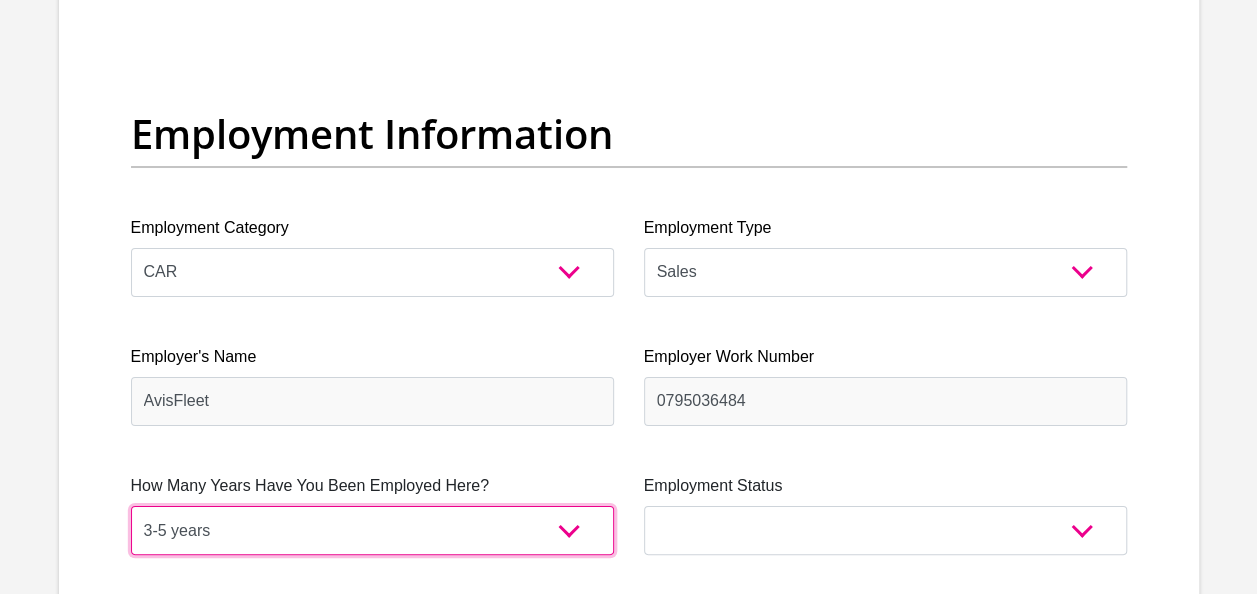 click on "less than 1 year
1-3 years
3-5 years
5+ years" at bounding box center [372, 530] 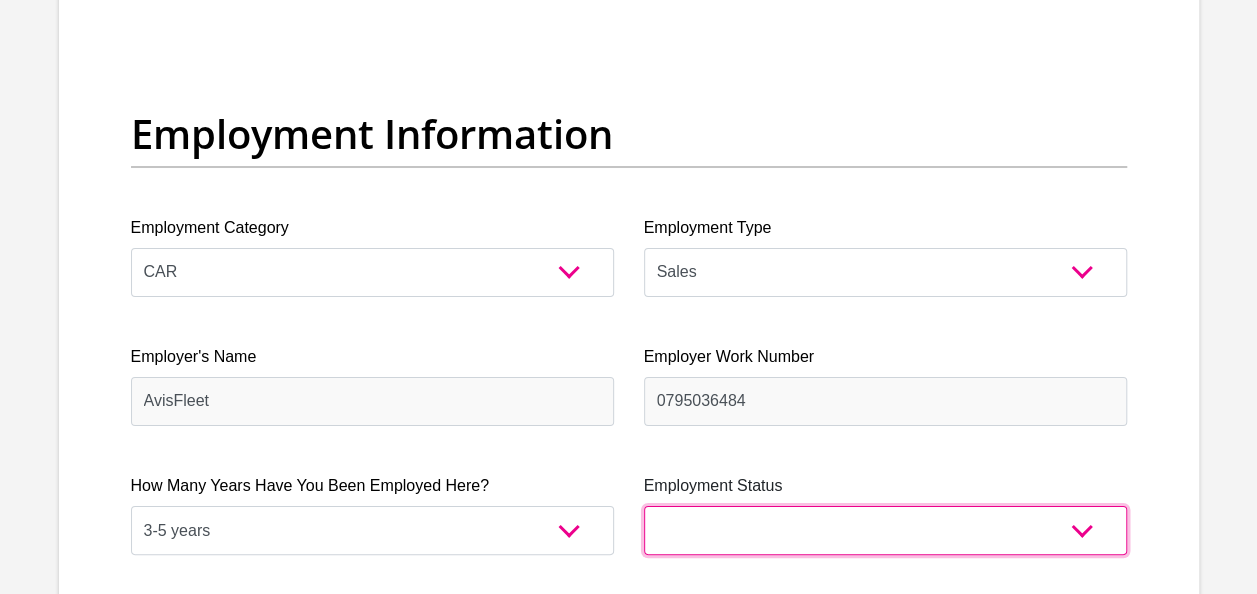 click on "Permanent/Full-time
Part-time/Casual
Contract Worker
Self-Employed
Housewife
Retired
Student
Medically Boarded
Disability
Unemployed" at bounding box center [885, 530] 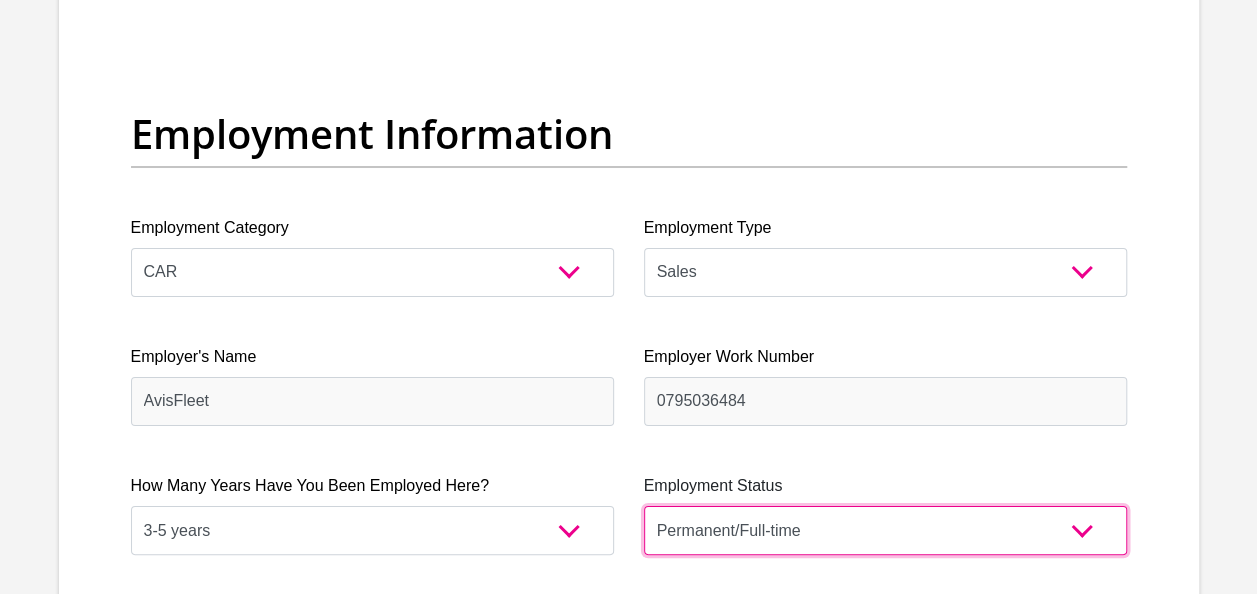 click on "Permanent/Full-time
Part-time/Casual
Contract Worker
Self-Employed
Housewife
Retired
Student
Medically Boarded
Disability
Unemployed" at bounding box center [885, 530] 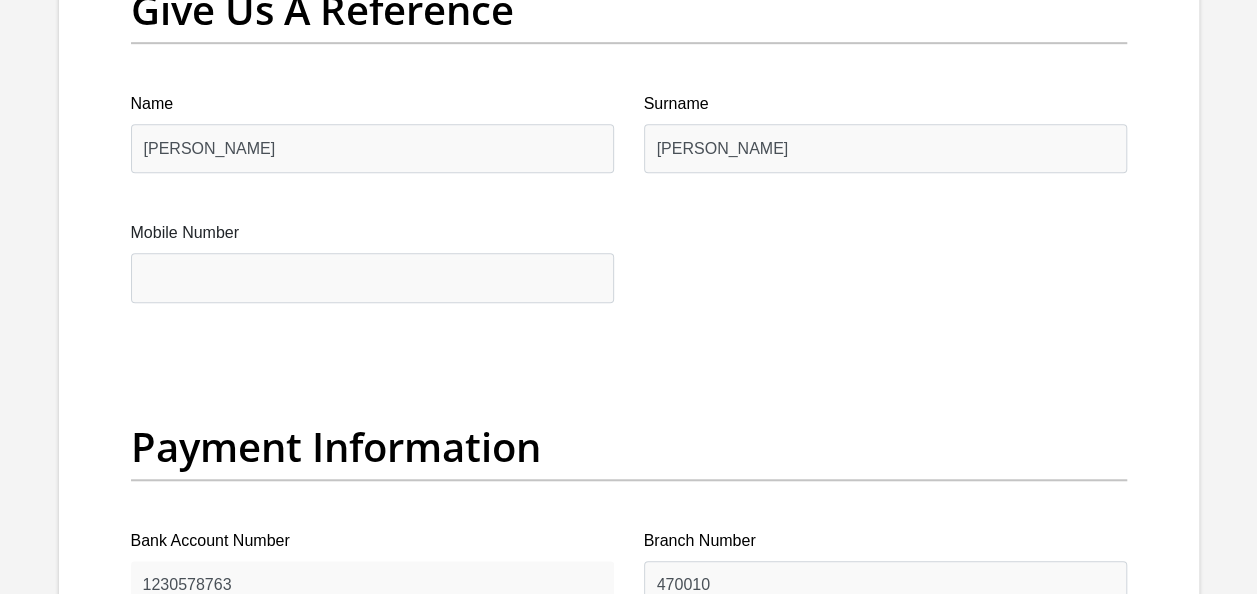 scroll, scrollTop: 4268, scrollLeft: 0, axis: vertical 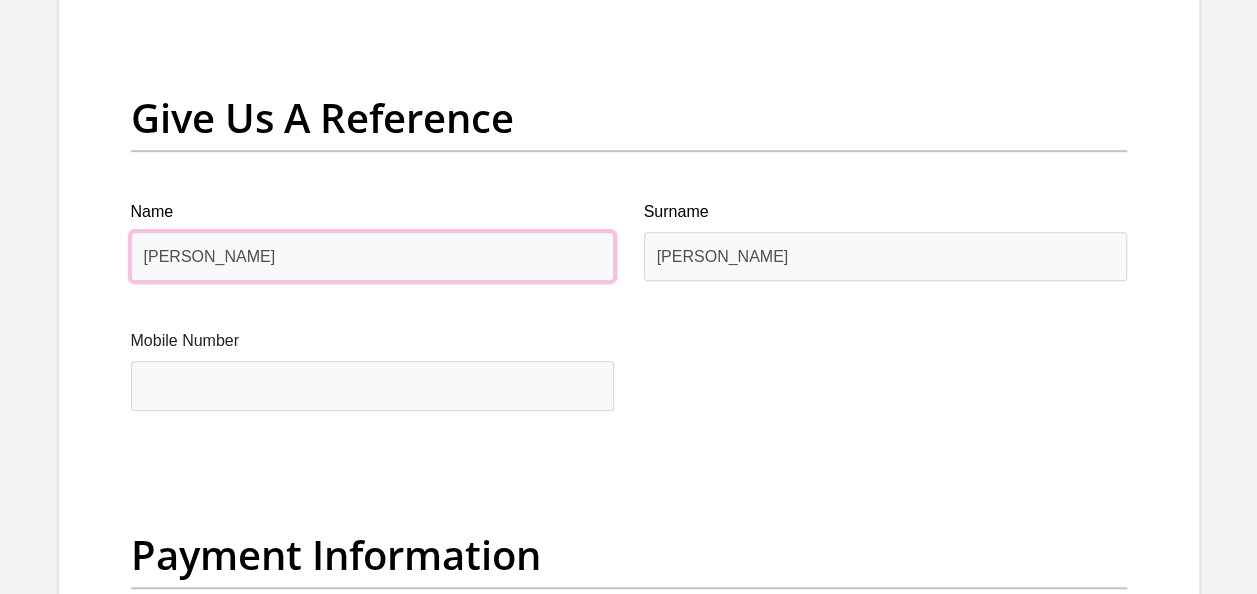 click on "Ilana" at bounding box center (372, 256) 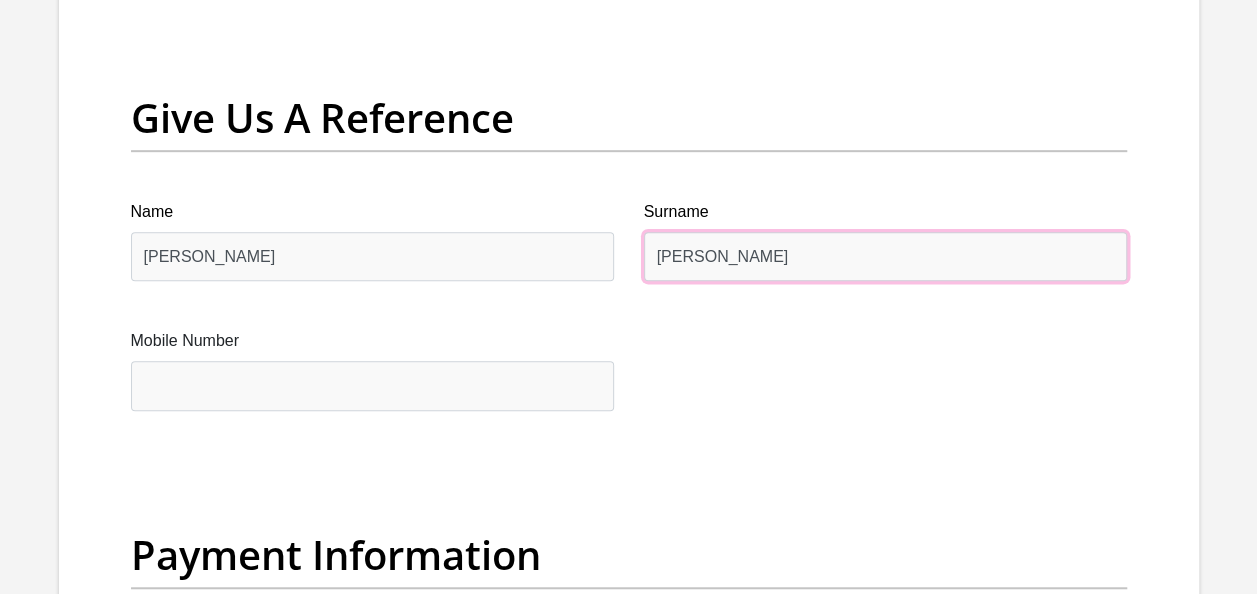 click on "de Villiers" at bounding box center [885, 256] 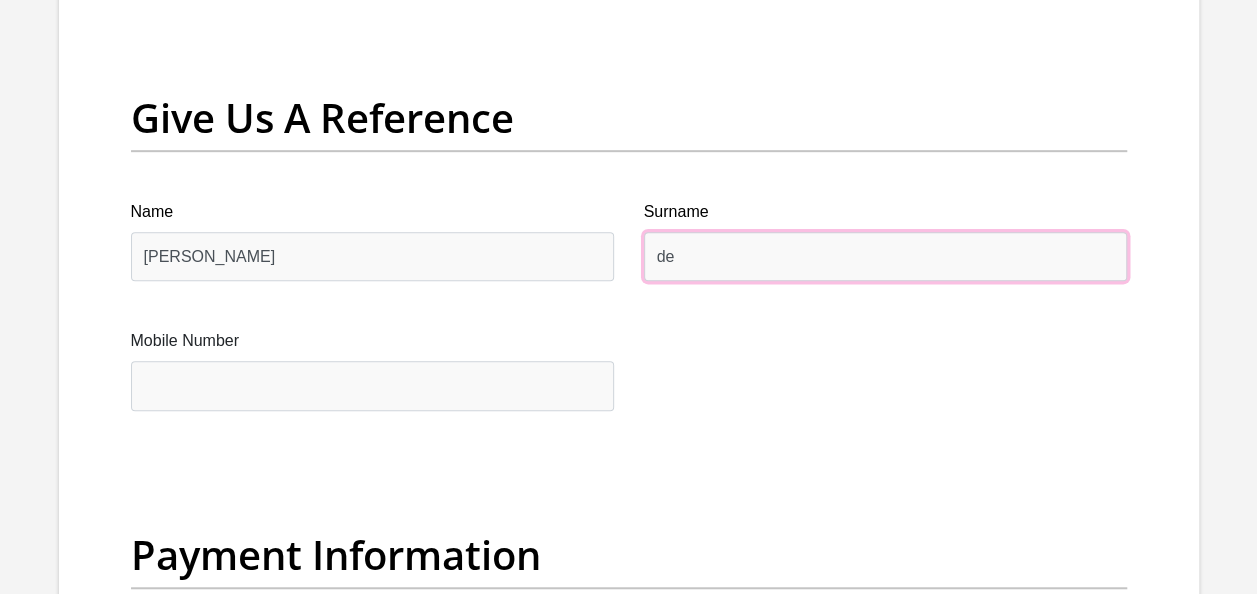 type on "d" 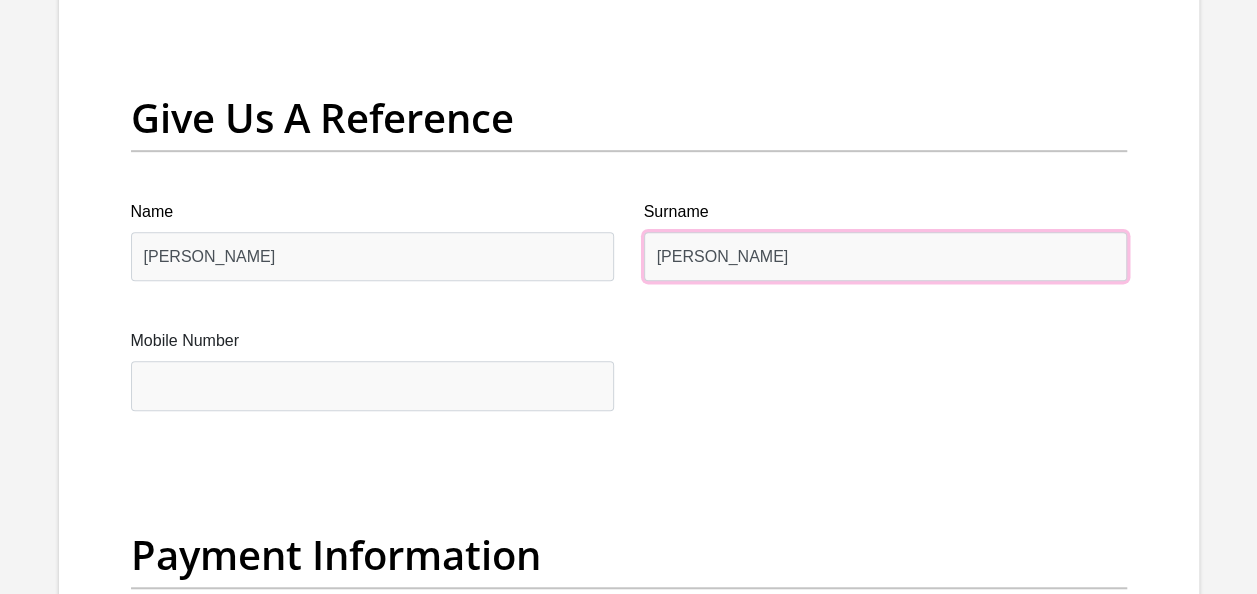 type on "Thorius" 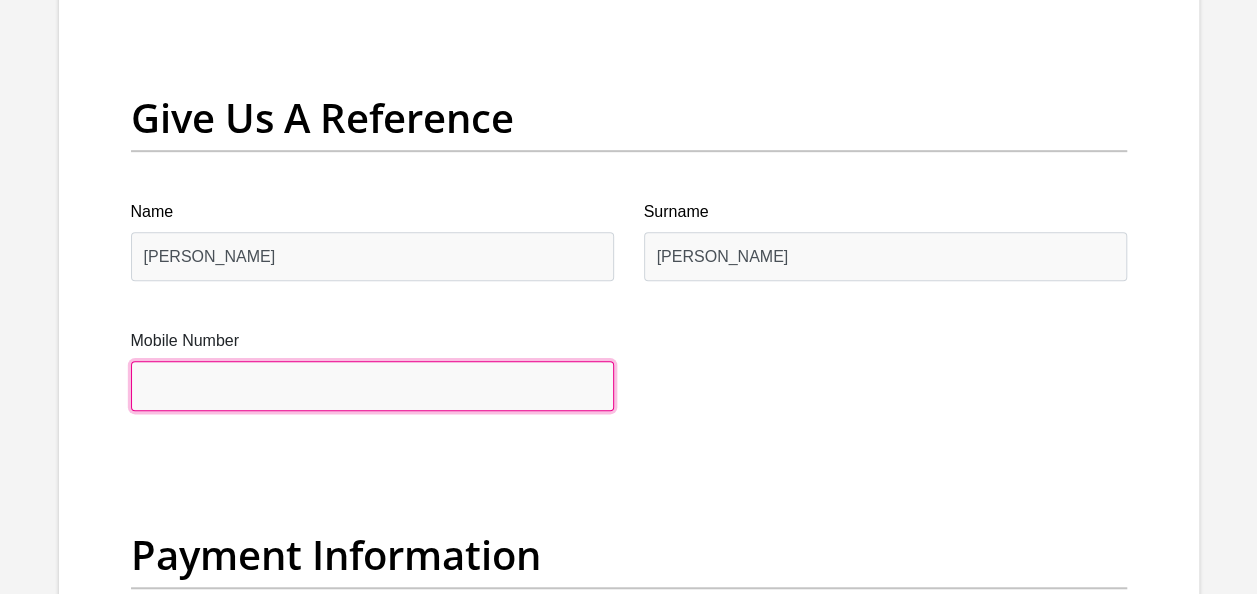 click on "Mobile Number" at bounding box center (372, 385) 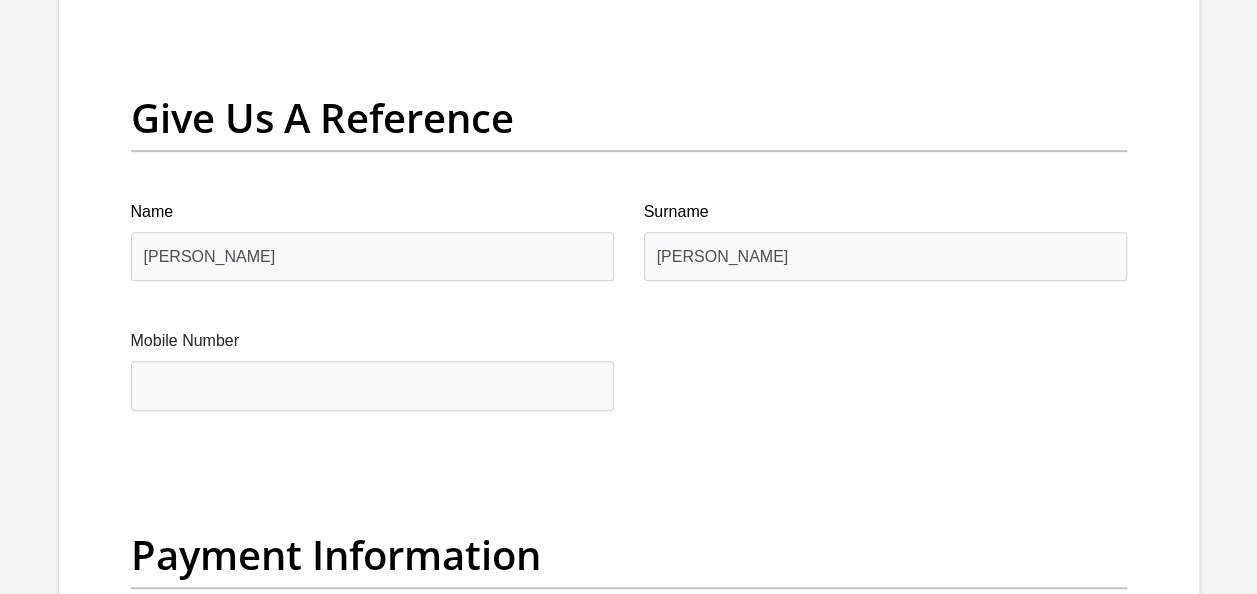 click on "Title
Mr
Ms
Mrs
Dr
Other
First Name
Albert
Surname
deVilliers
ID Number
840110053080
Please input valid ID number
Race
Black
Coloured
Indian
White
Other
Contact Number
0795036484
Please input valid contact number
Nationality
South Africa
Afghanistan
Aland Islands  Albania  Algeria" at bounding box center [629, -553] 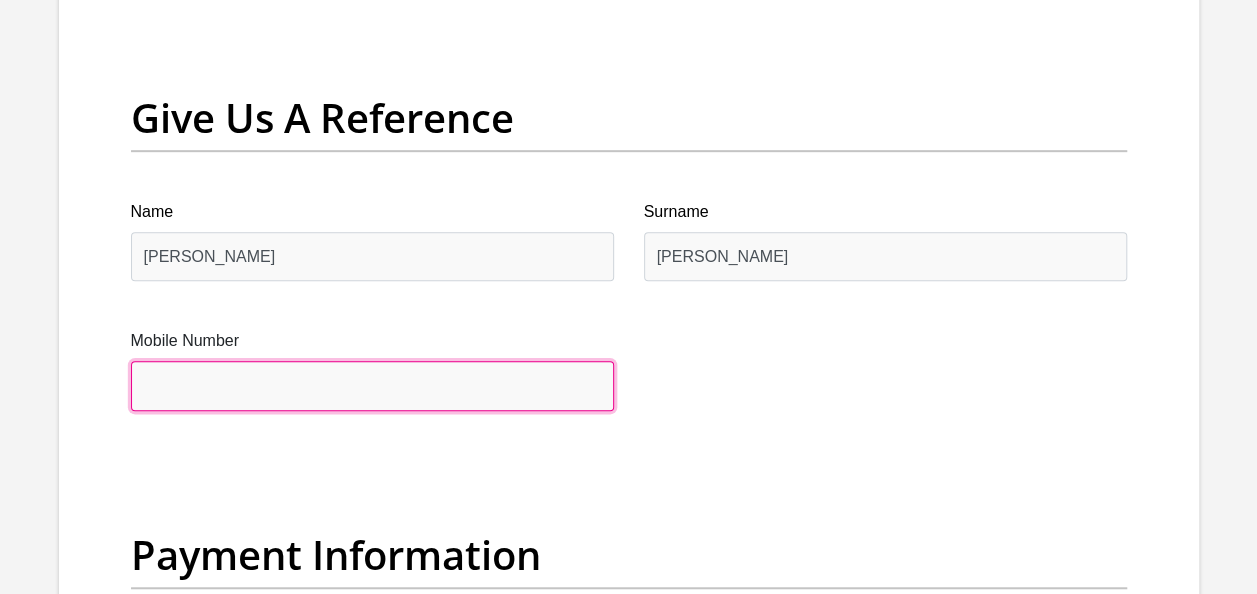 paste on "+27 79 899 9292" 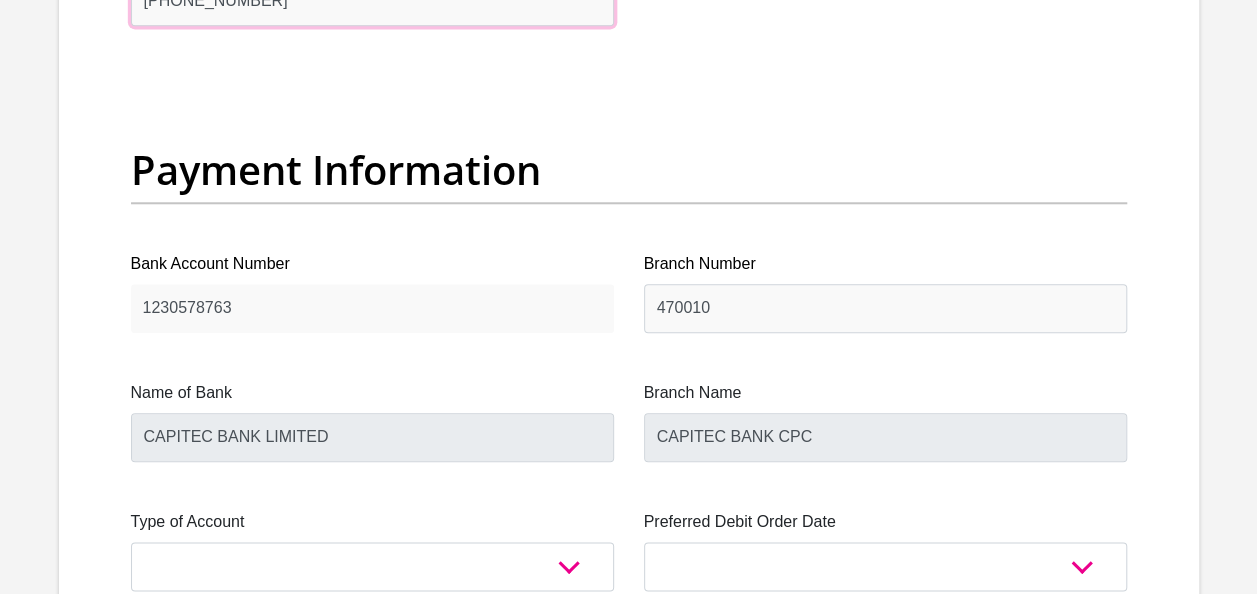 scroll, scrollTop: 4644, scrollLeft: 0, axis: vertical 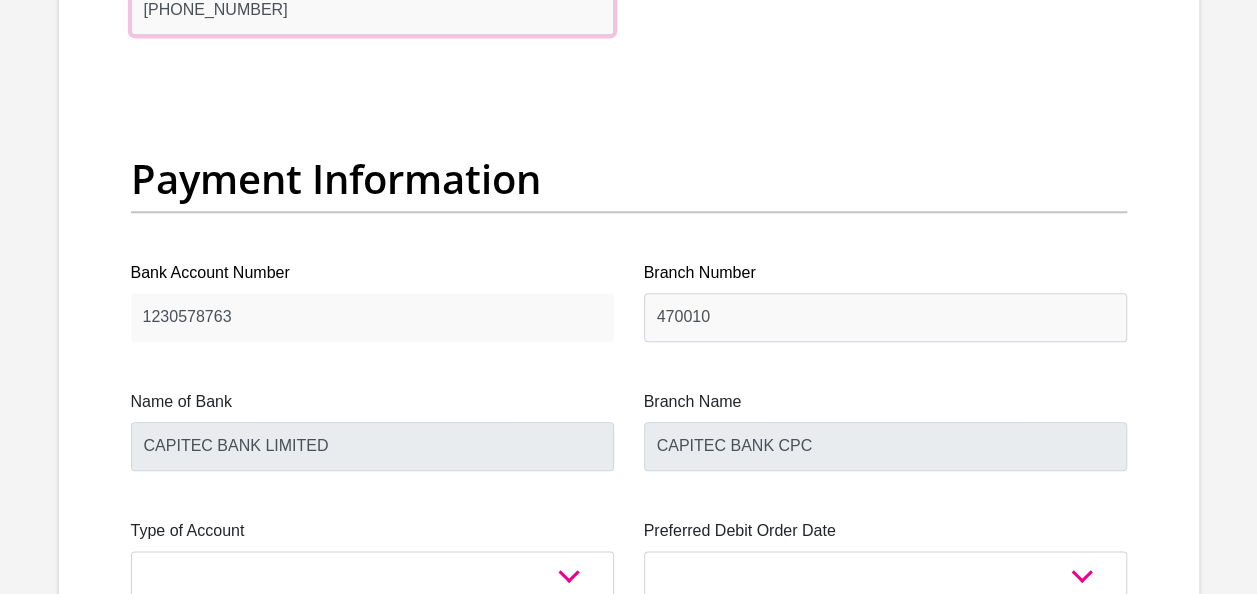 type on "+27 79 899 9292" 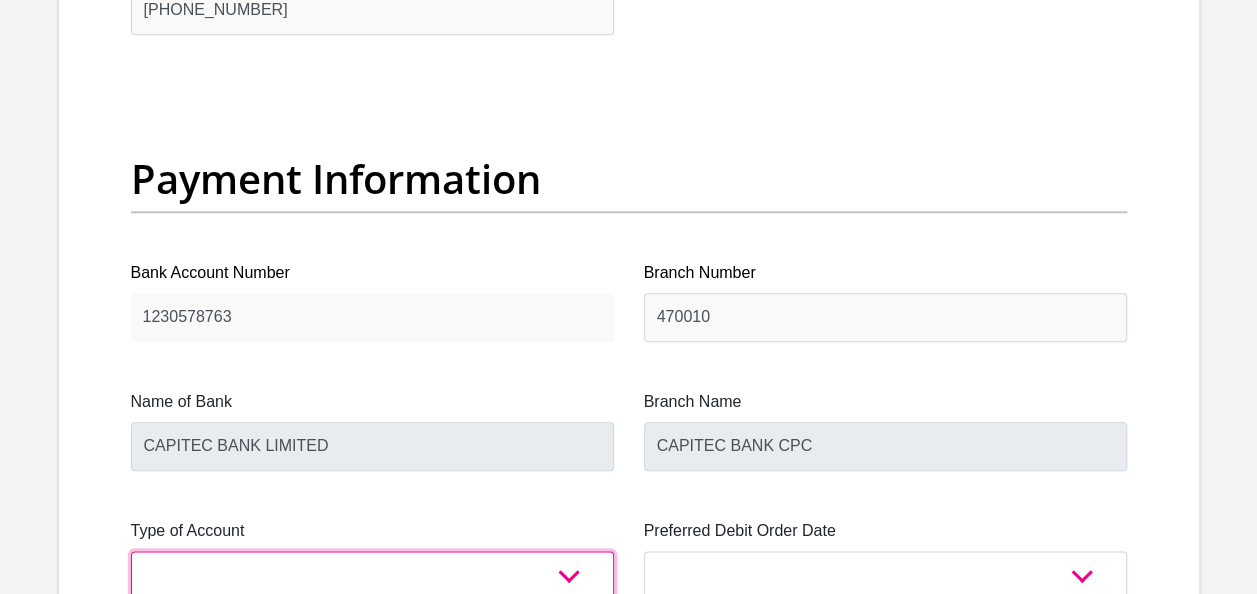 scroll, scrollTop: 4645, scrollLeft: 0, axis: vertical 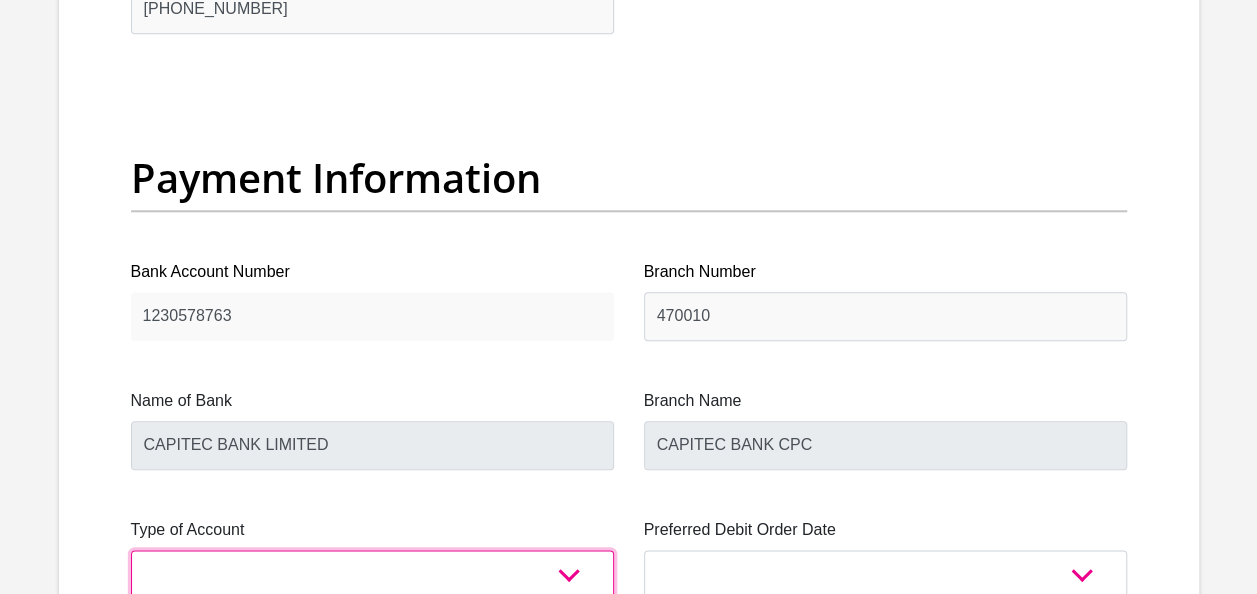 click on "Cheque
Savings" at bounding box center (372, 574) 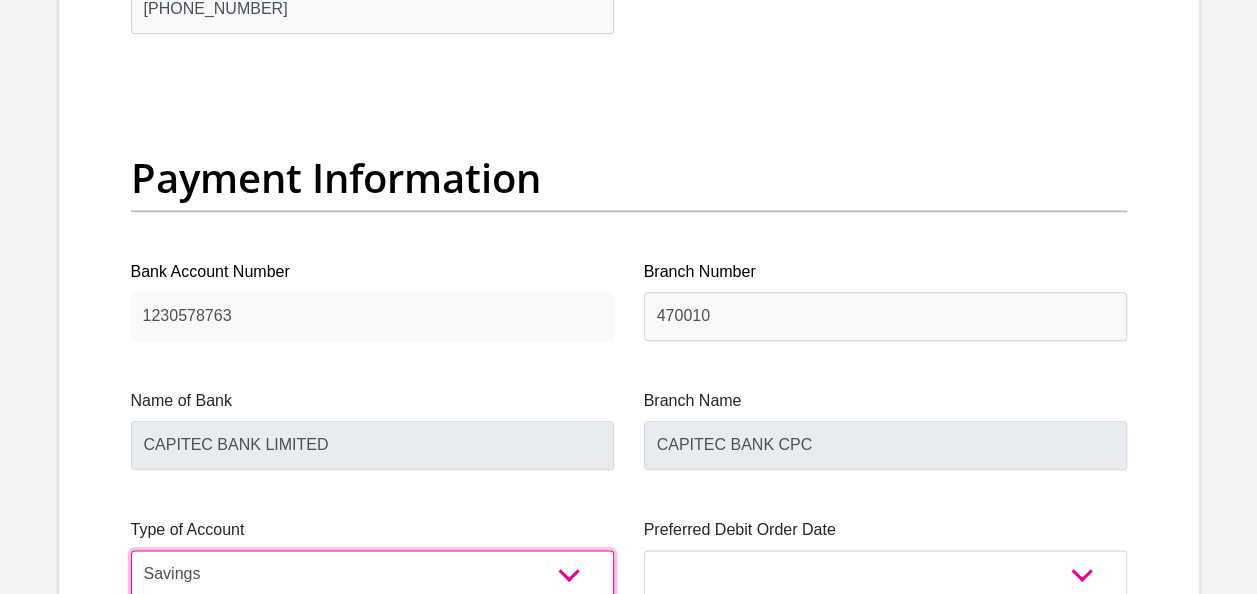 click on "Cheque
Savings" at bounding box center [372, 574] 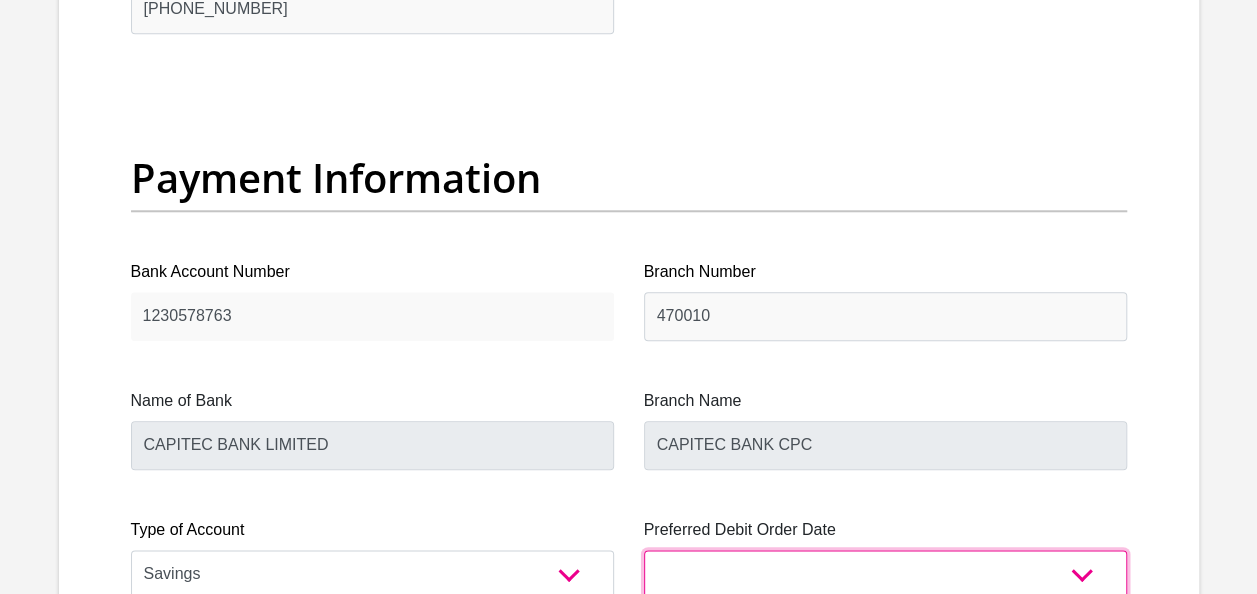 click on "1st
2nd
3rd
4th
5th
7th
18th
19th
20th
21st
22nd
23rd
24th
25th
26th
27th
28th
29th
30th" at bounding box center [885, 574] 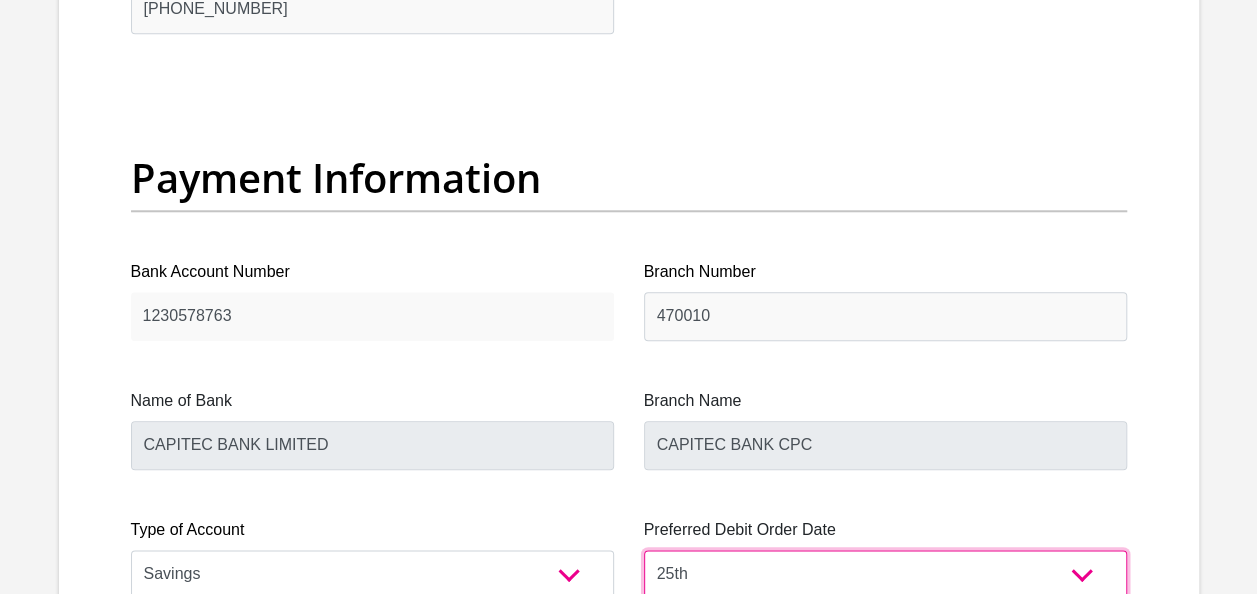 click on "1st
2nd
3rd
4th
5th
7th
18th
19th
20th
21st
22nd
23rd
24th
25th
26th
27th
28th
29th
30th" at bounding box center [885, 574] 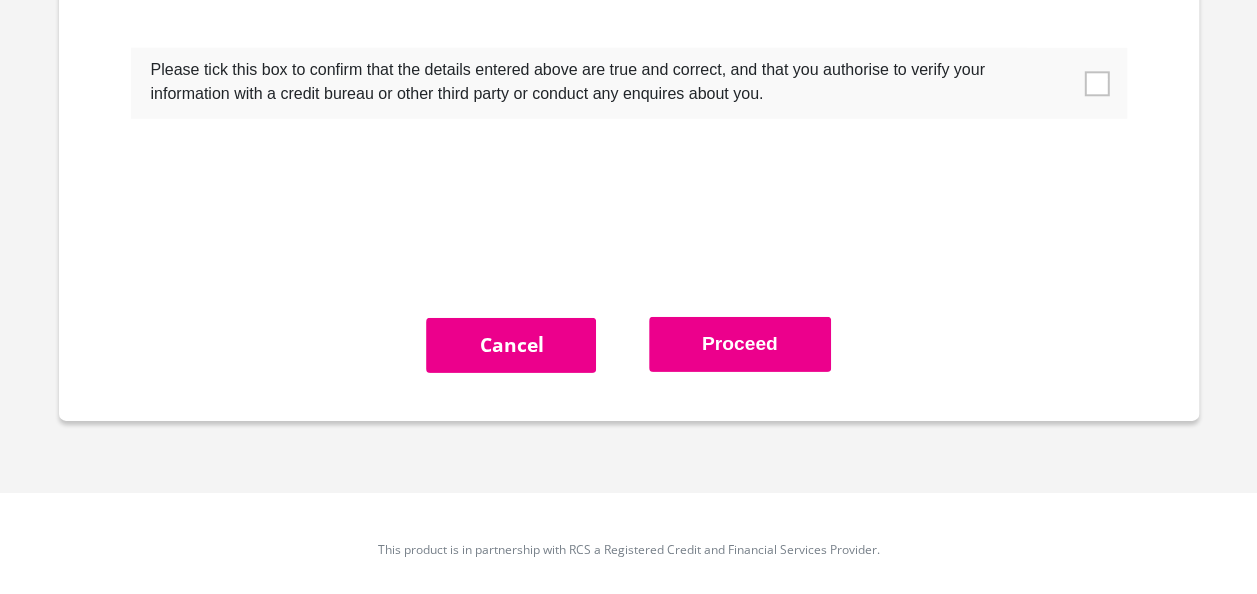 scroll, scrollTop: 6756, scrollLeft: 0, axis: vertical 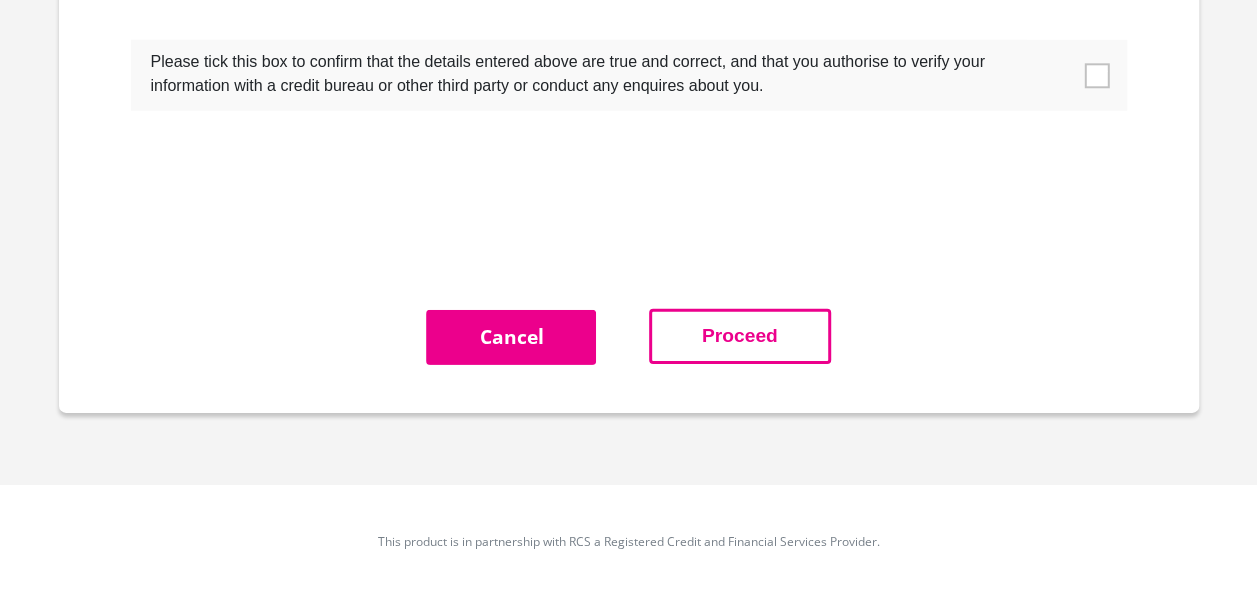 click on "Proceed" at bounding box center (740, 336) 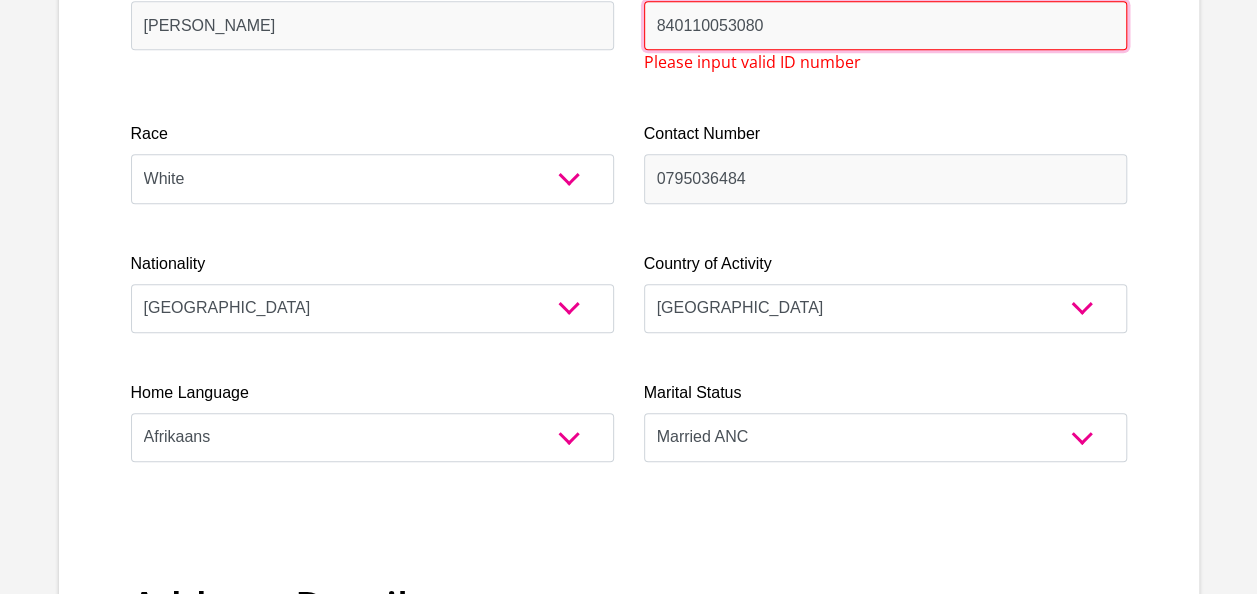 click on "840110053080" at bounding box center (885, 25) 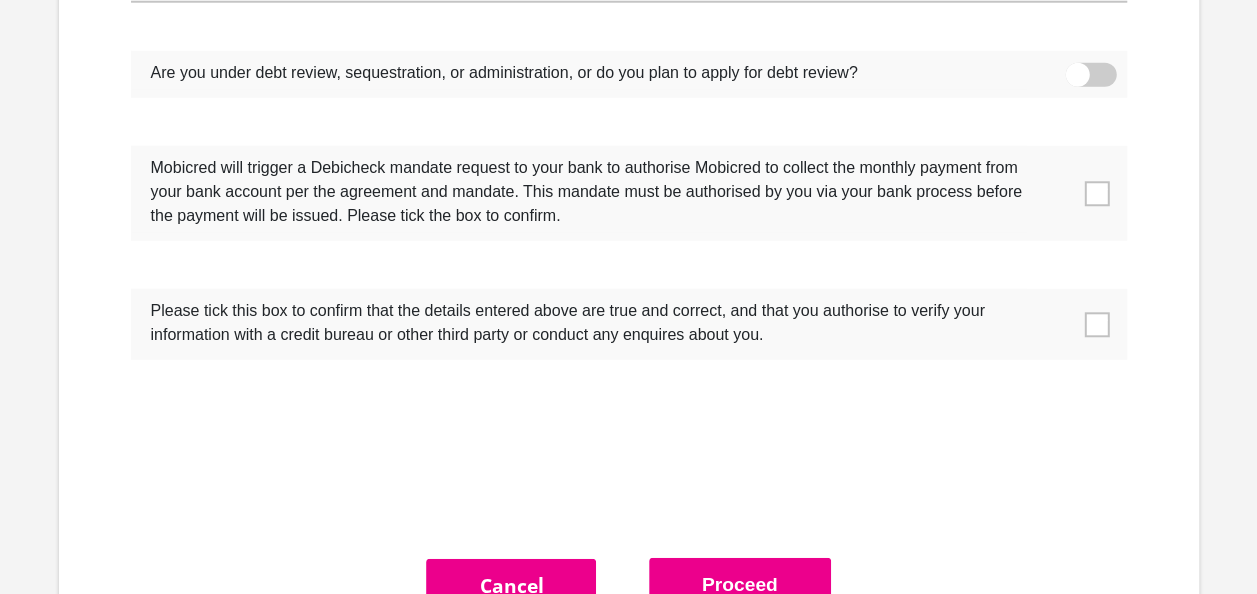 scroll, scrollTop: 6518, scrollLeft: 0, axis: vertical 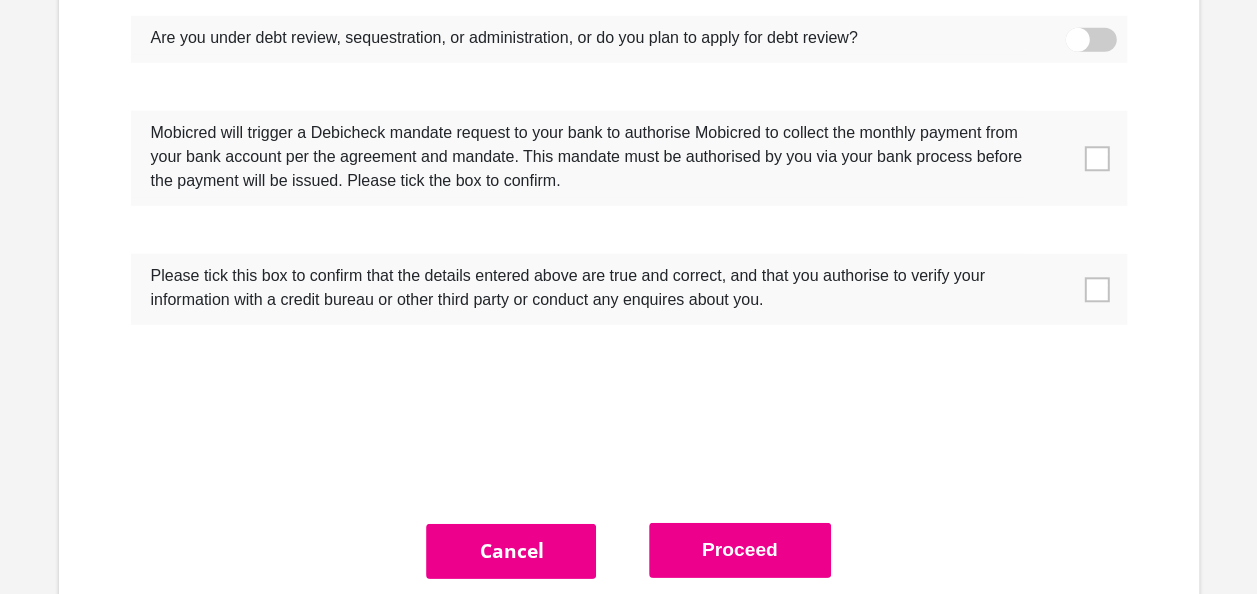 type on "8401160053080" 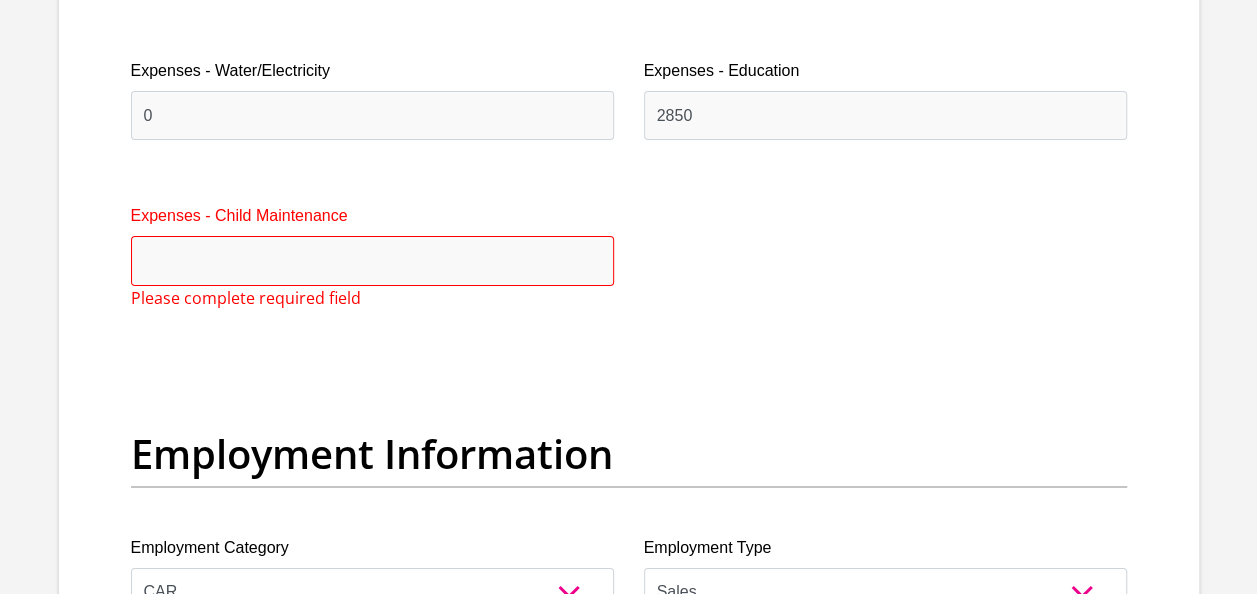 scroll, scrollTop: 3349, scrollLeft: 0, axis: vertical 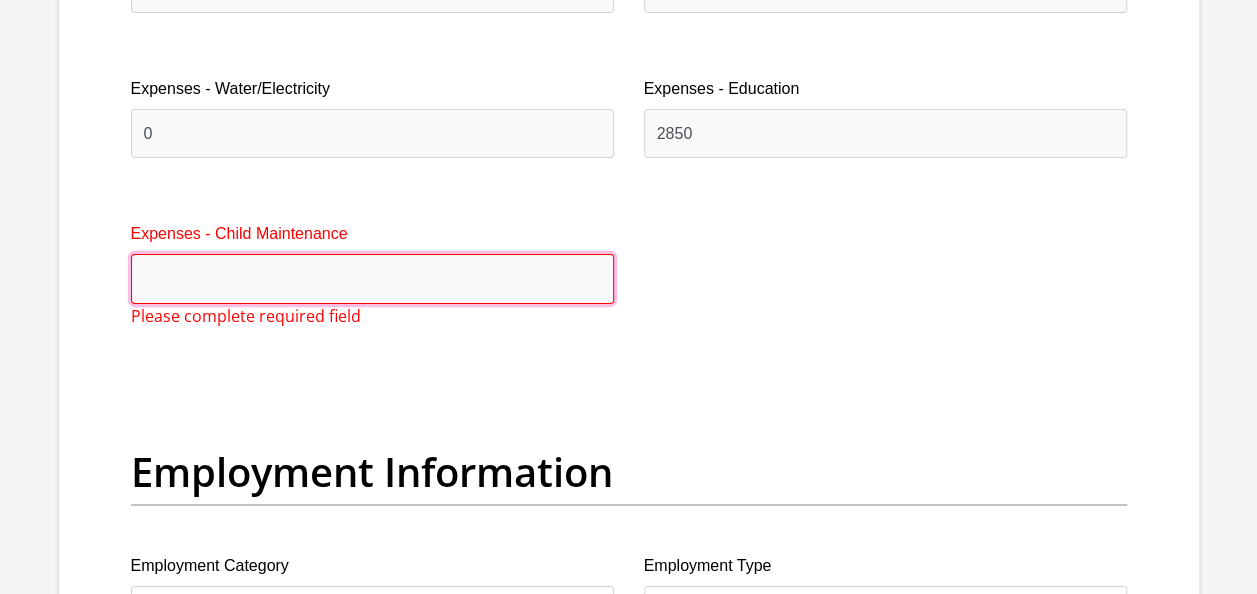 click on "Expenses - Child Maintenance" at bounding box center [372, 278] 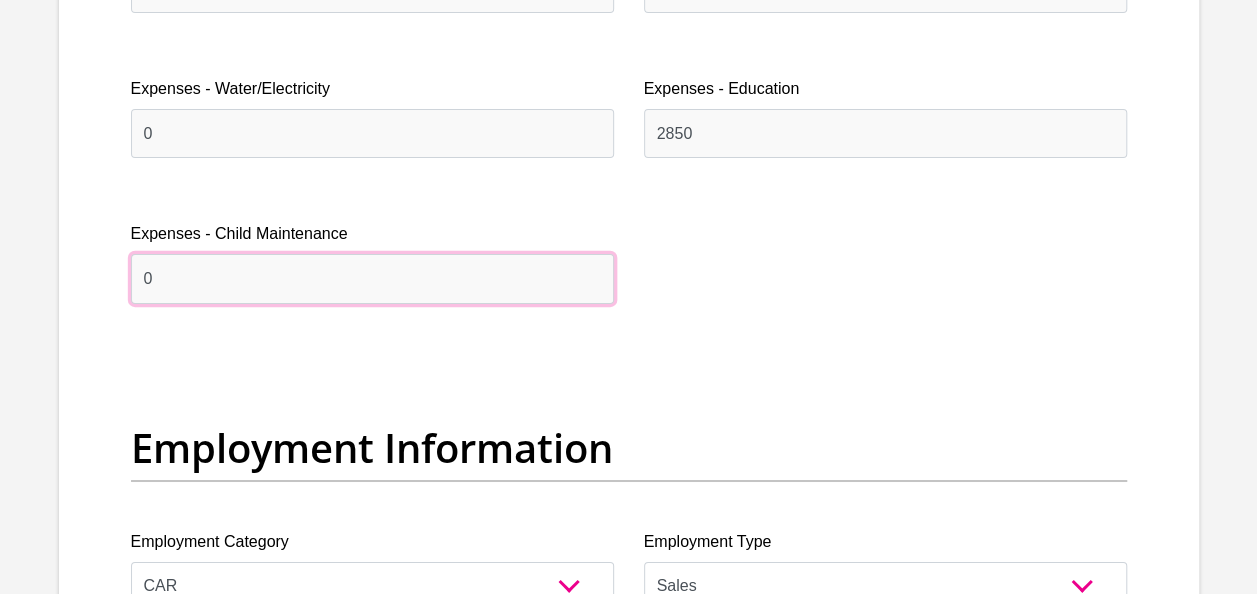 scroll, scrollTop: 6780, scrollLeft: 0, axis: vertical 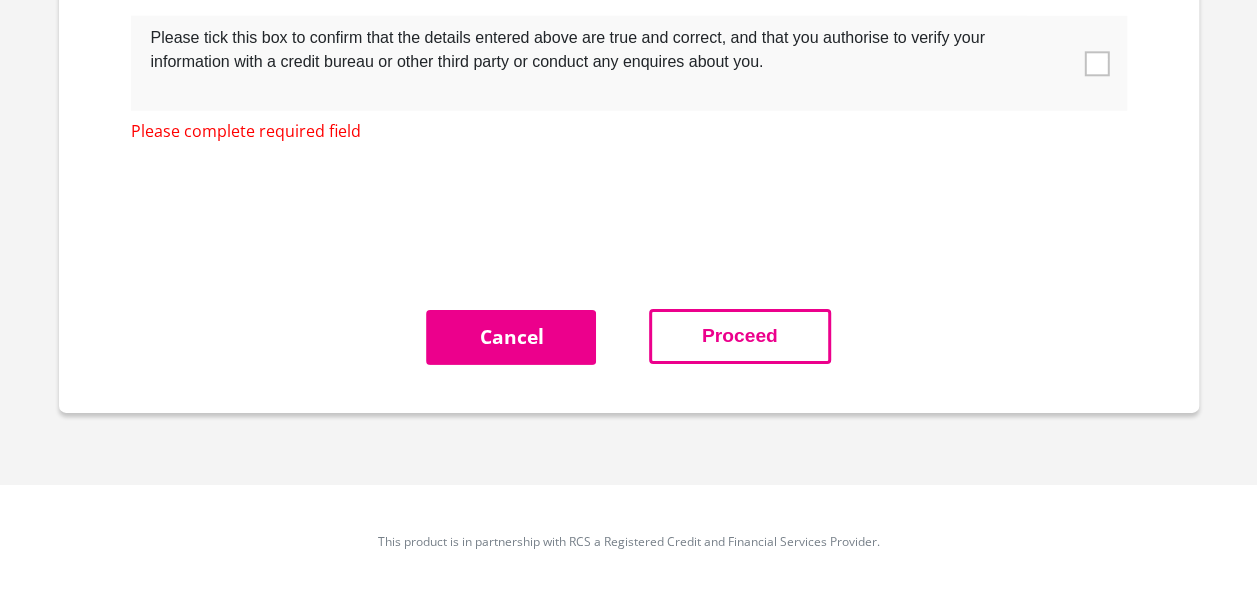 type on "0" 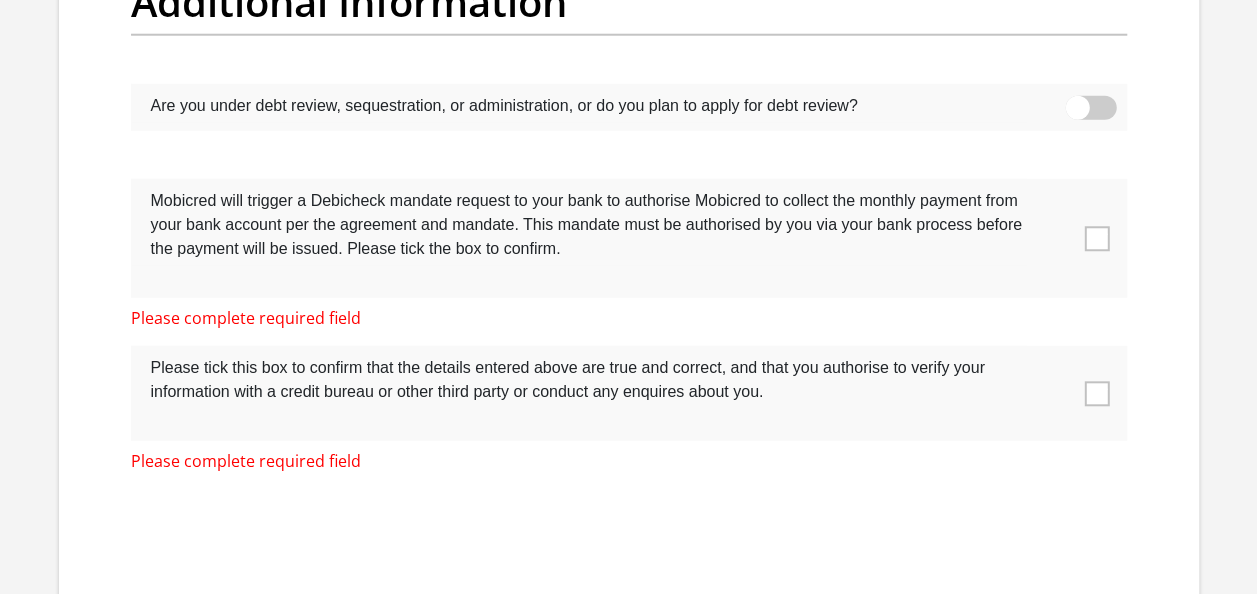 scroll, scrollTop: 6450, scrollLeft: 0, axis: vertical 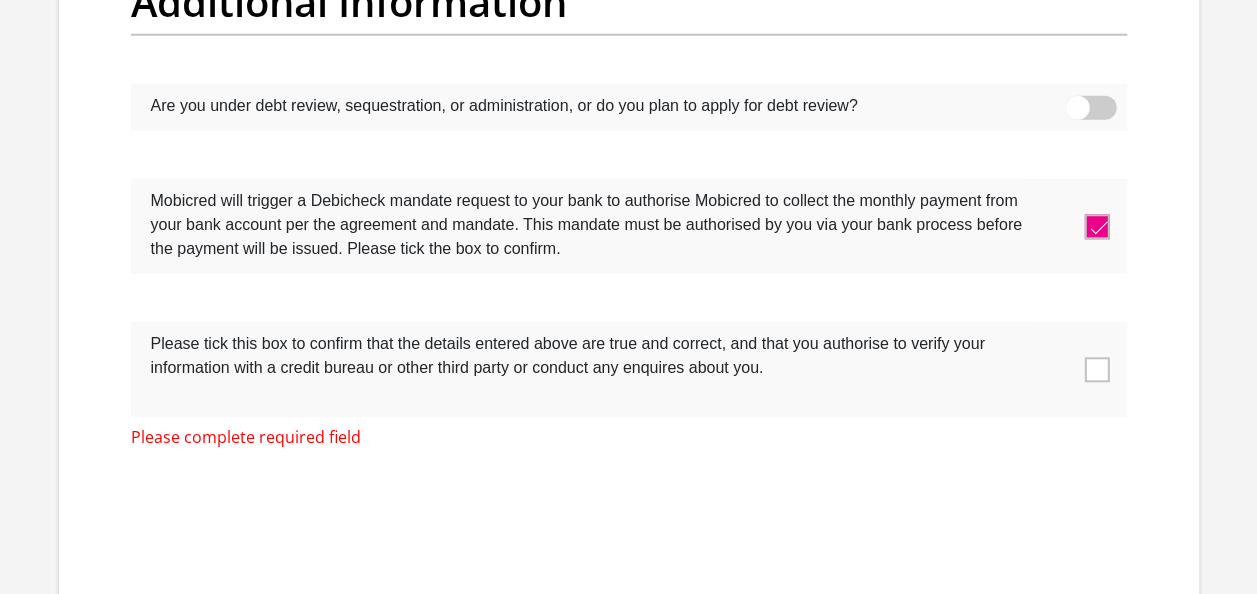 click at bounding box center [1096, 369] 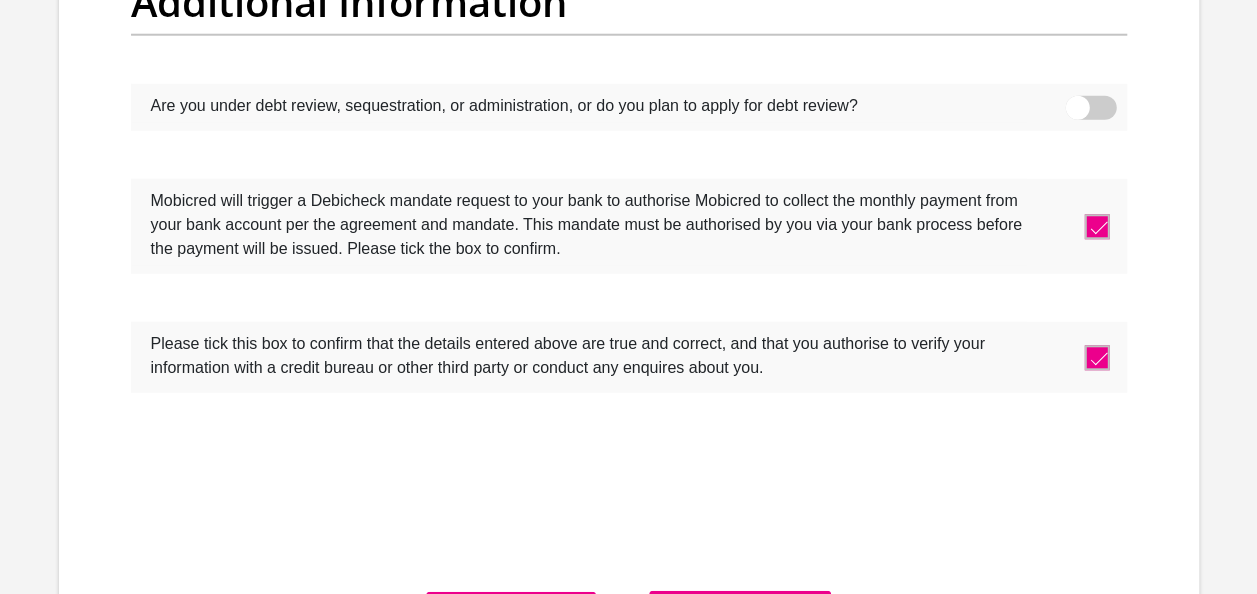 scroll, scrollTop: 6732, scrollLeft: 0, axis: vertical 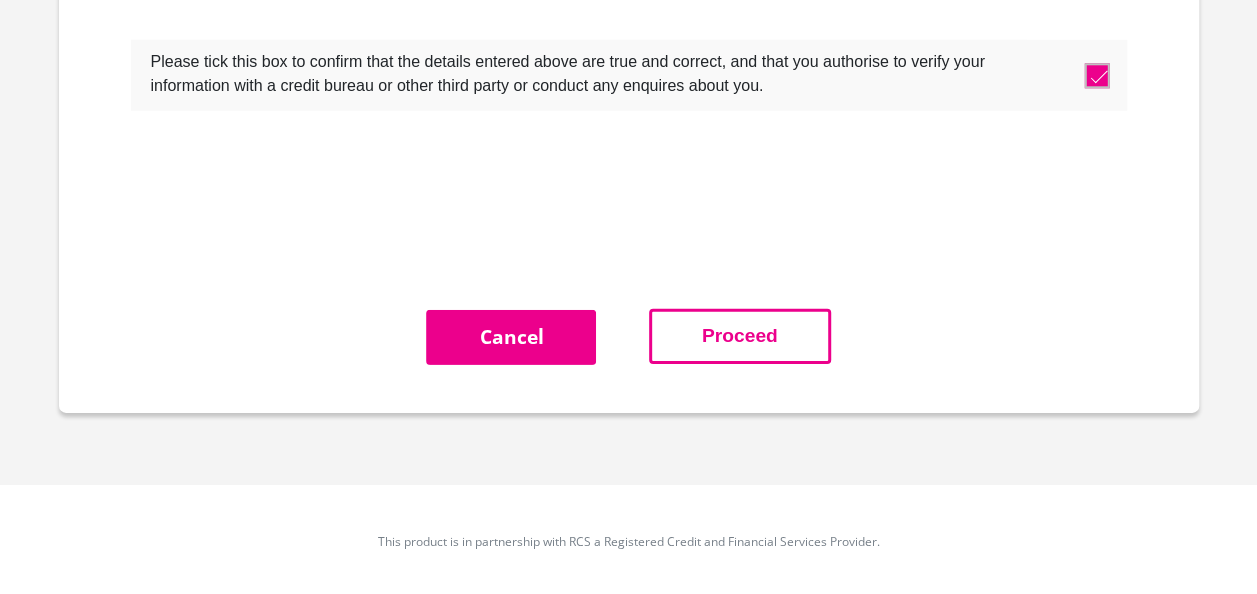 click on "Proceed" at bounding box center [740, 336] 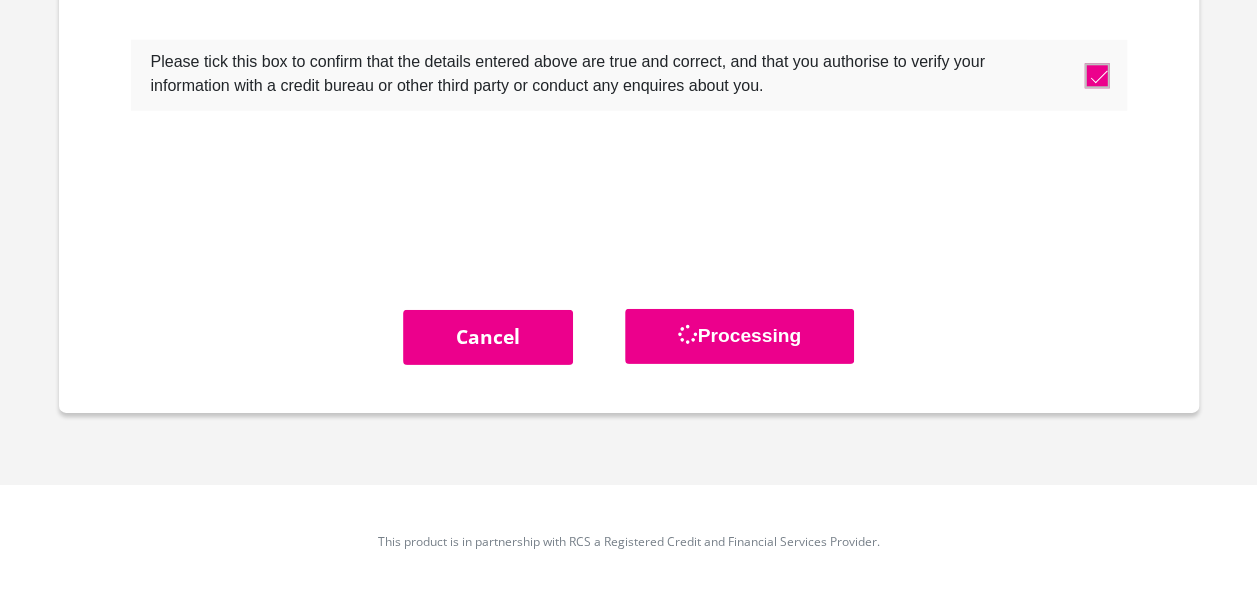 scroll, scrollTop: 0, scrollLeft: 0, axis: both 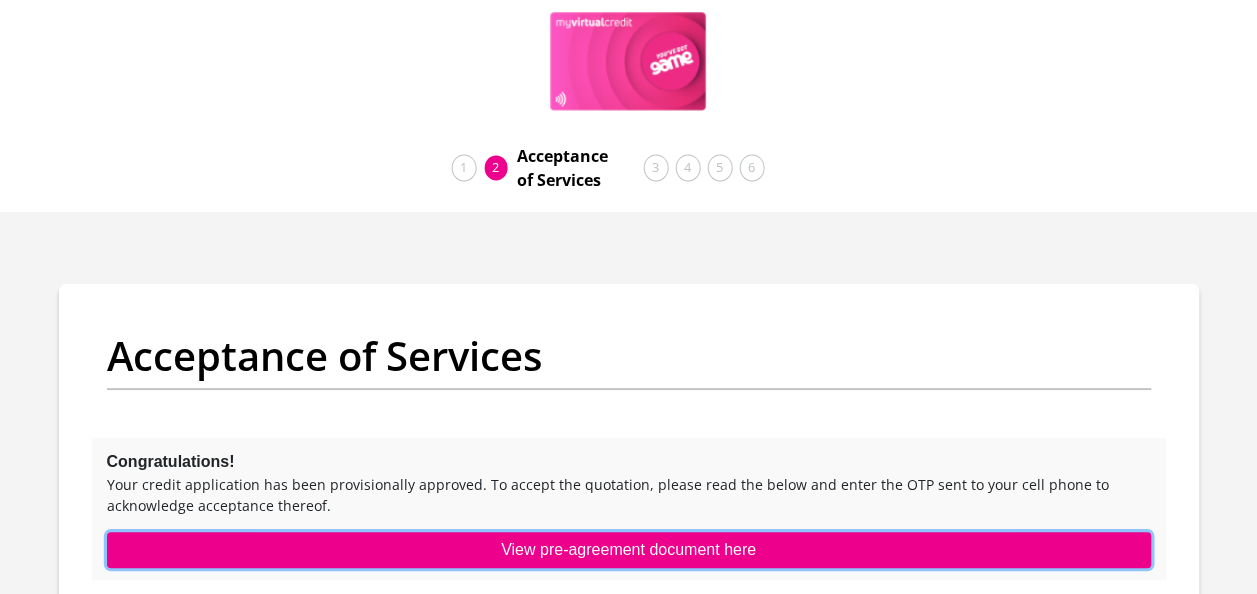 click on "View pre-agreement document here" at bounding box center (629, 550) 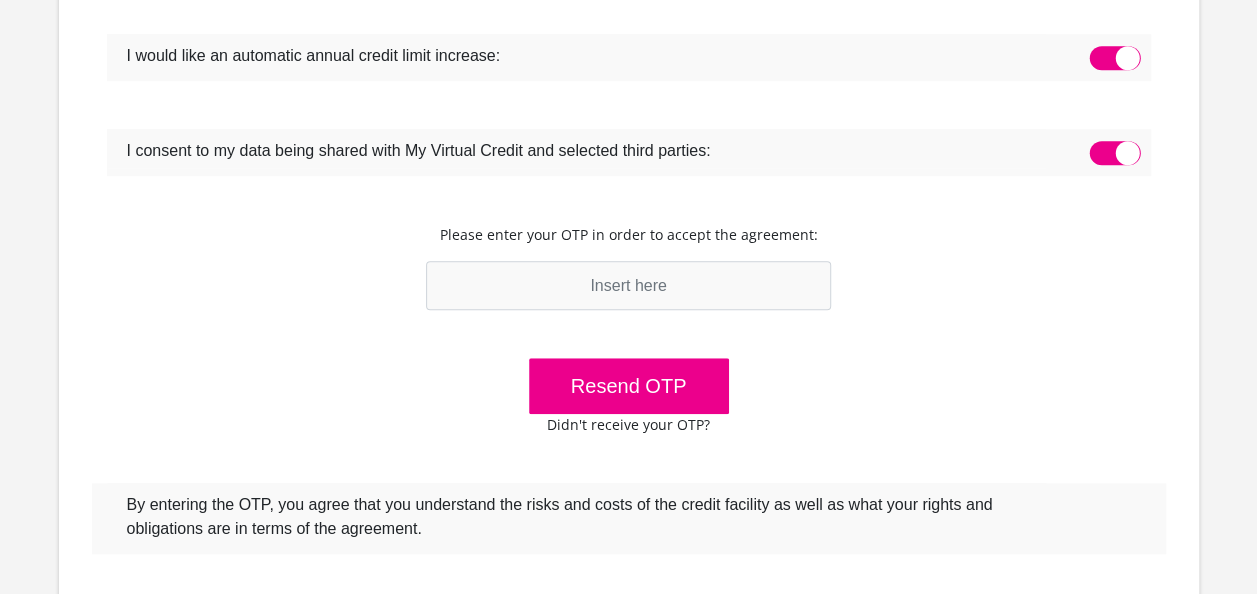 scroll, scrollTop: 687, scrollLeft: 0, axis: vertical 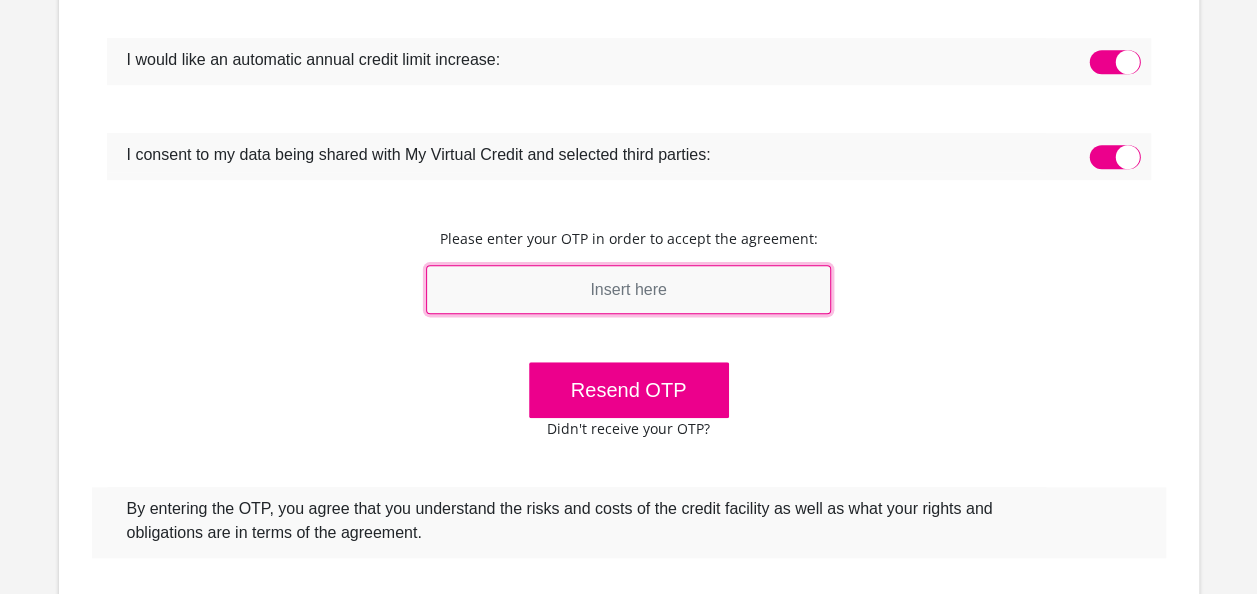 click at bounding box center [629, 289] 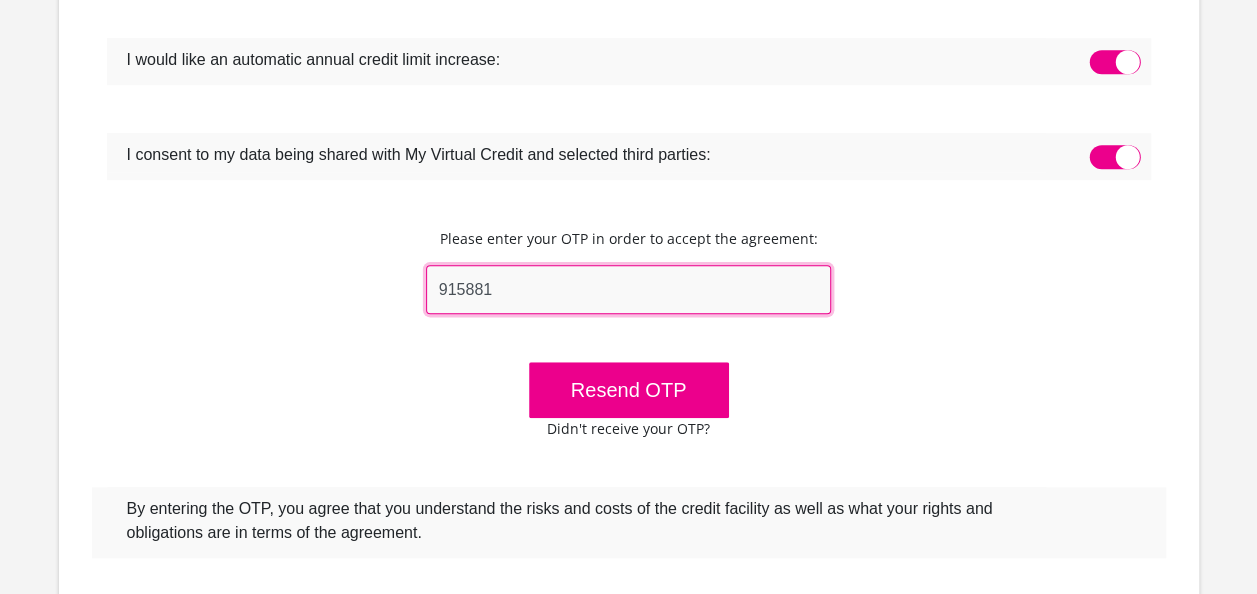 type on "915881" 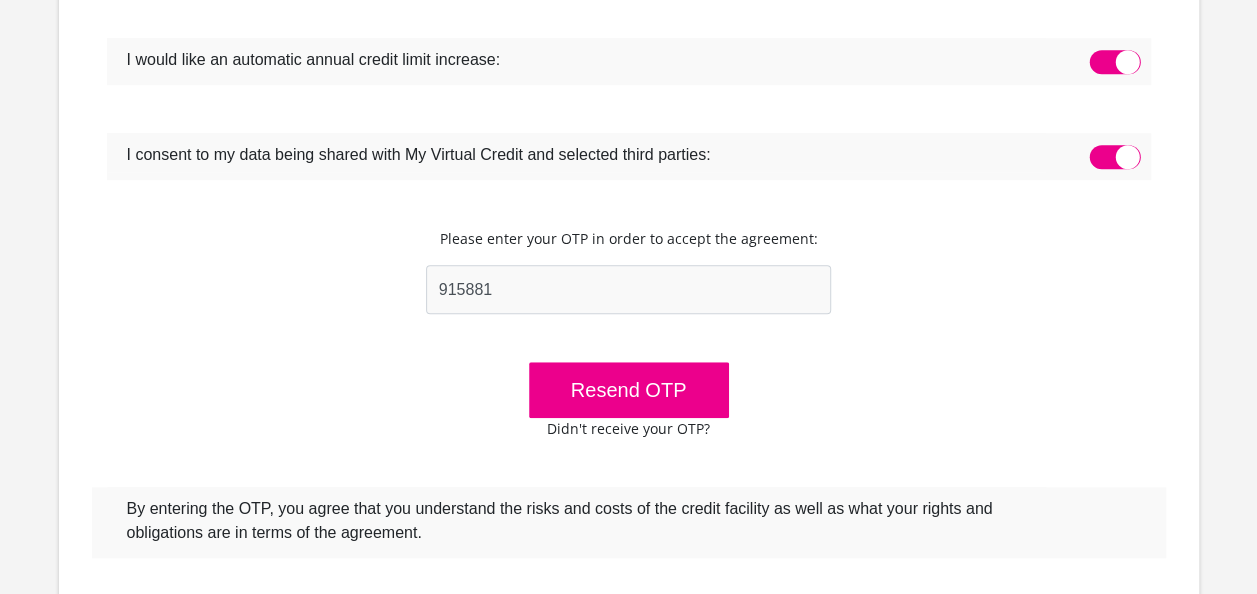 click on "I would like to receive promotional information on upcoming specials and news. Please send this to me via:
Email
SMS
Phone" at bounding box center [629, 289] 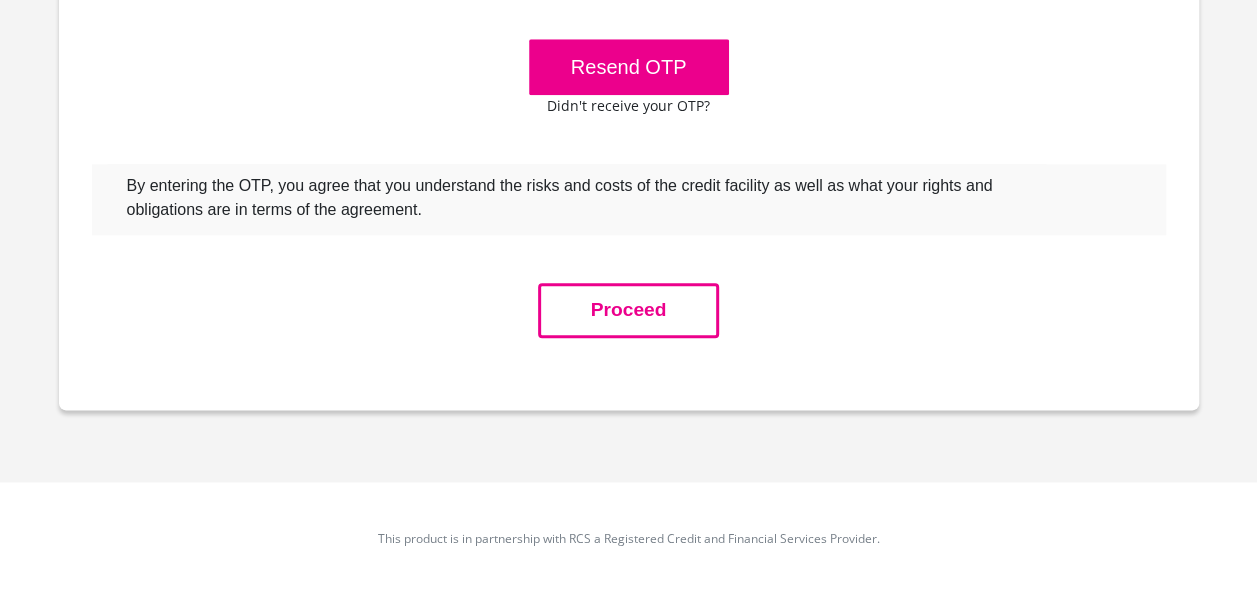 click on "Proceed" at bounding box center (629, 310) 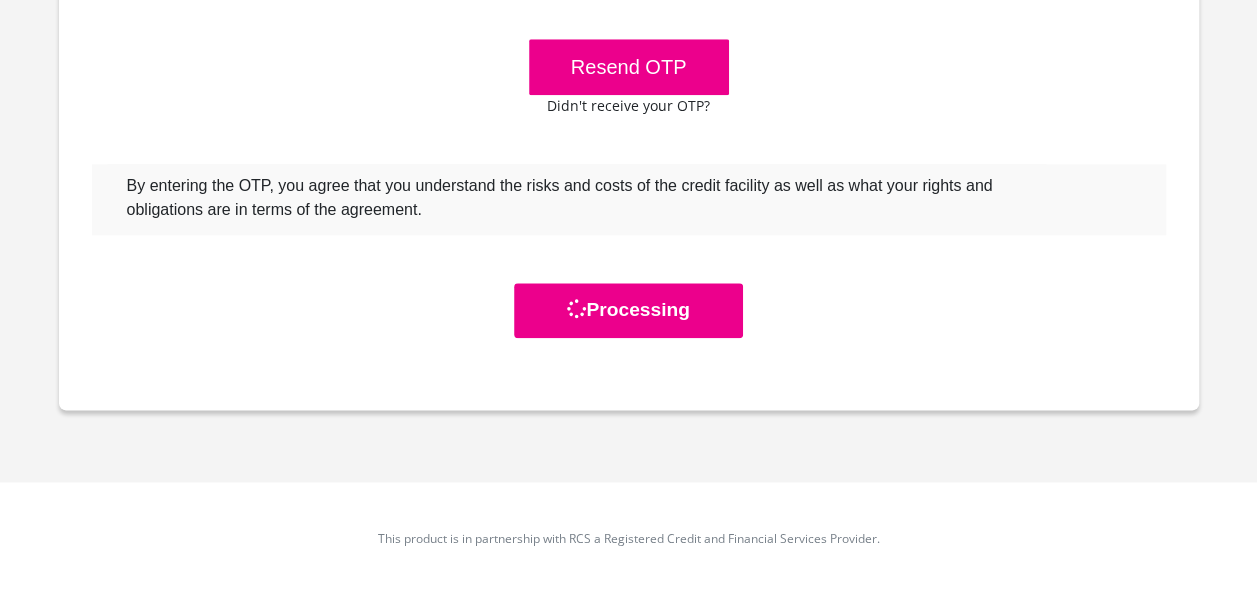 scroll, scrollTop: 0, scrollLeft: 0, axis: both 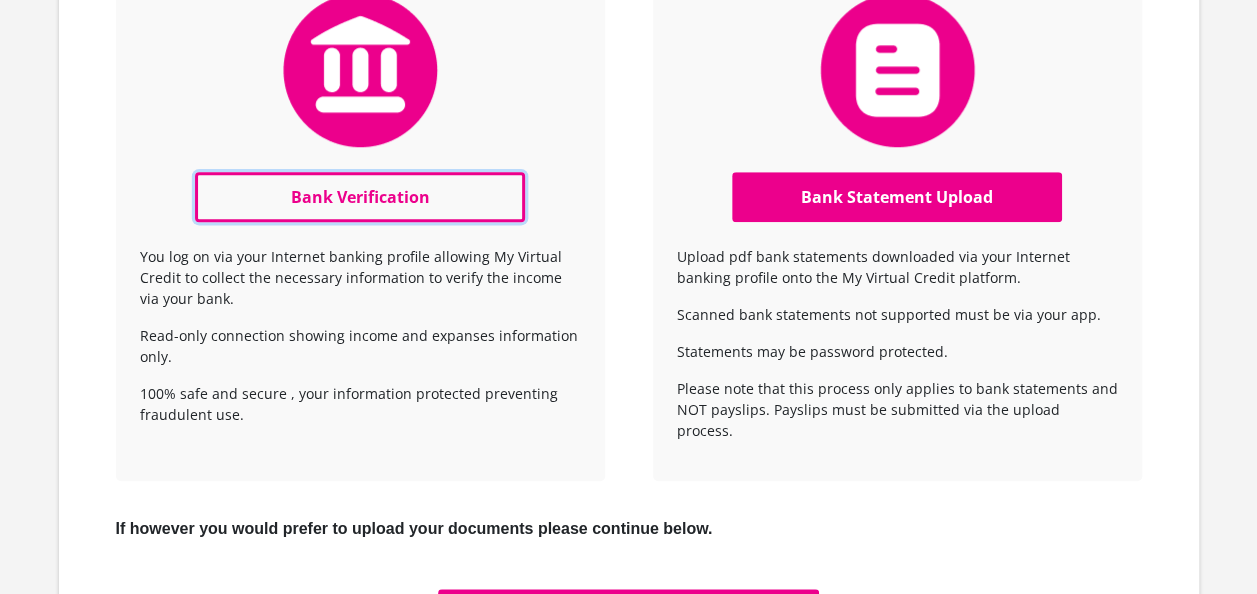 click on "Bank Verification" at bounding box center (360, 197) 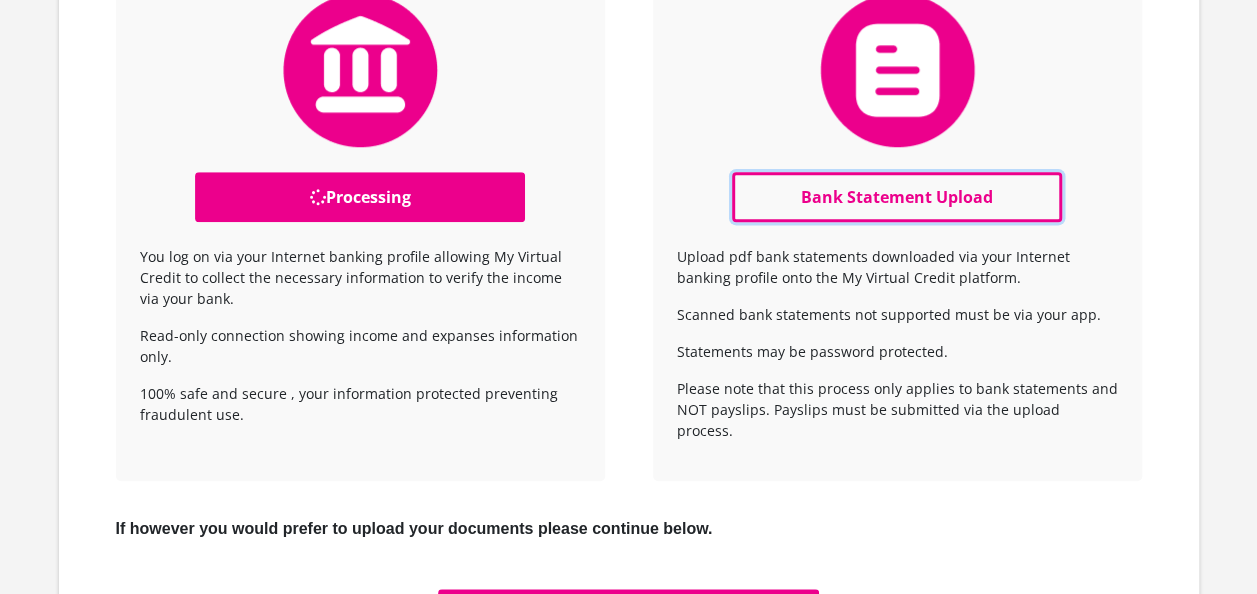 click on "Bank Statement Upload" at bounding box center (897, 197) 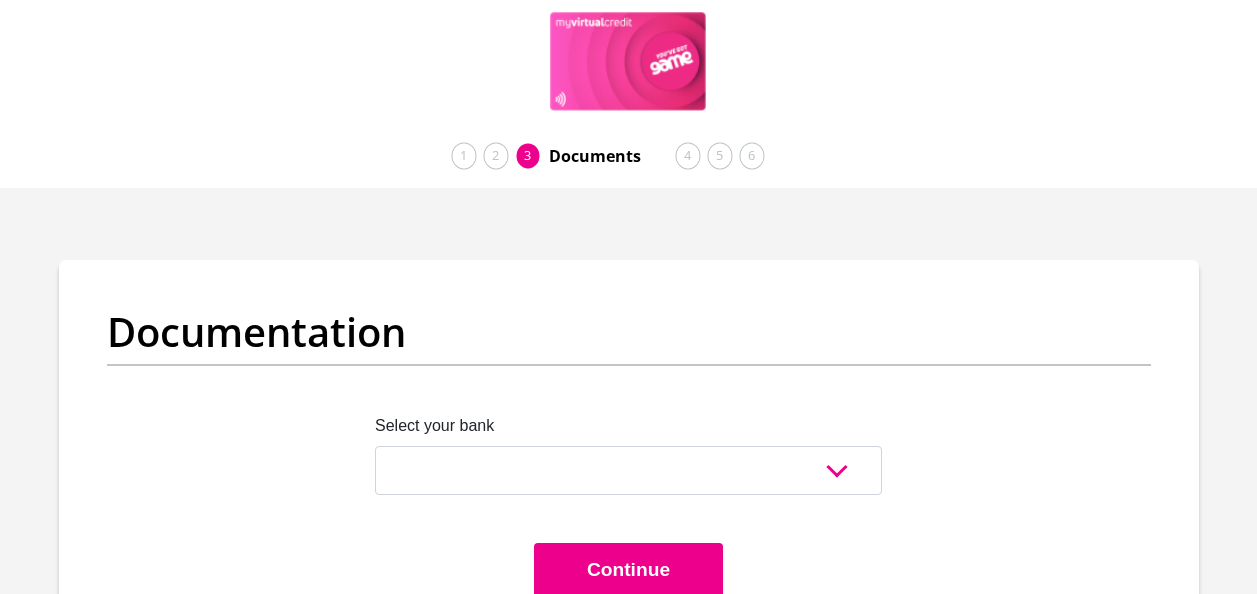 scroll, scrollTop: 0, scrollLeft: 0, axis: both 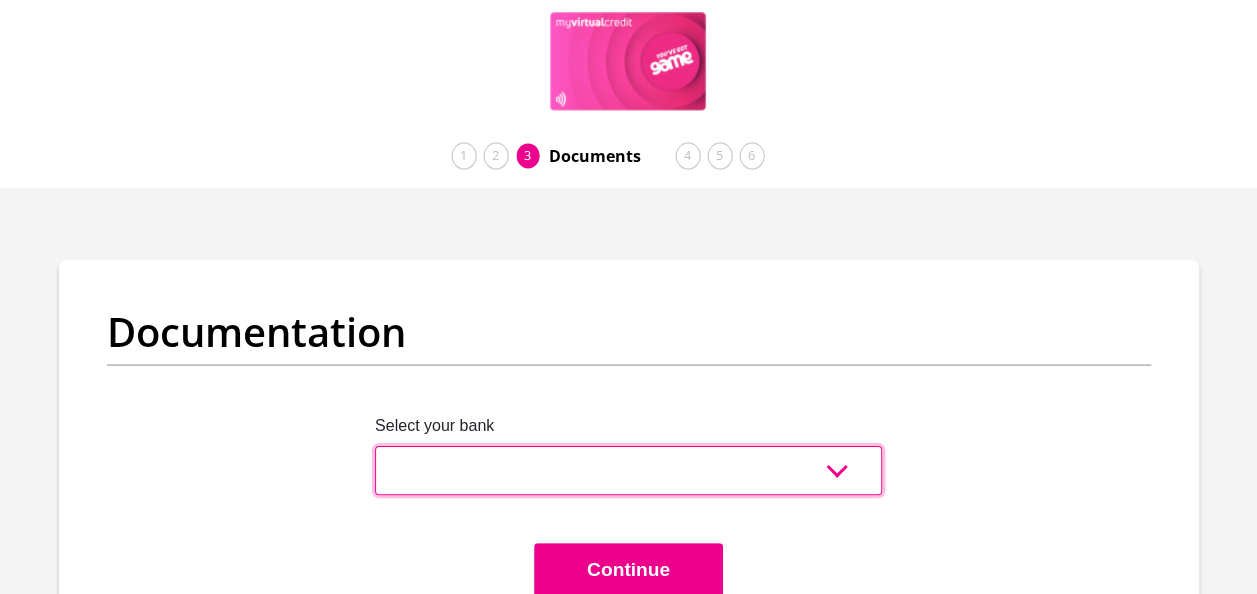 click on "Absa
Capitec Bank
Discovery Bank
First National Bank
Nedbank
Standard Bank
TymeBank" at bounding box center [628, 470] 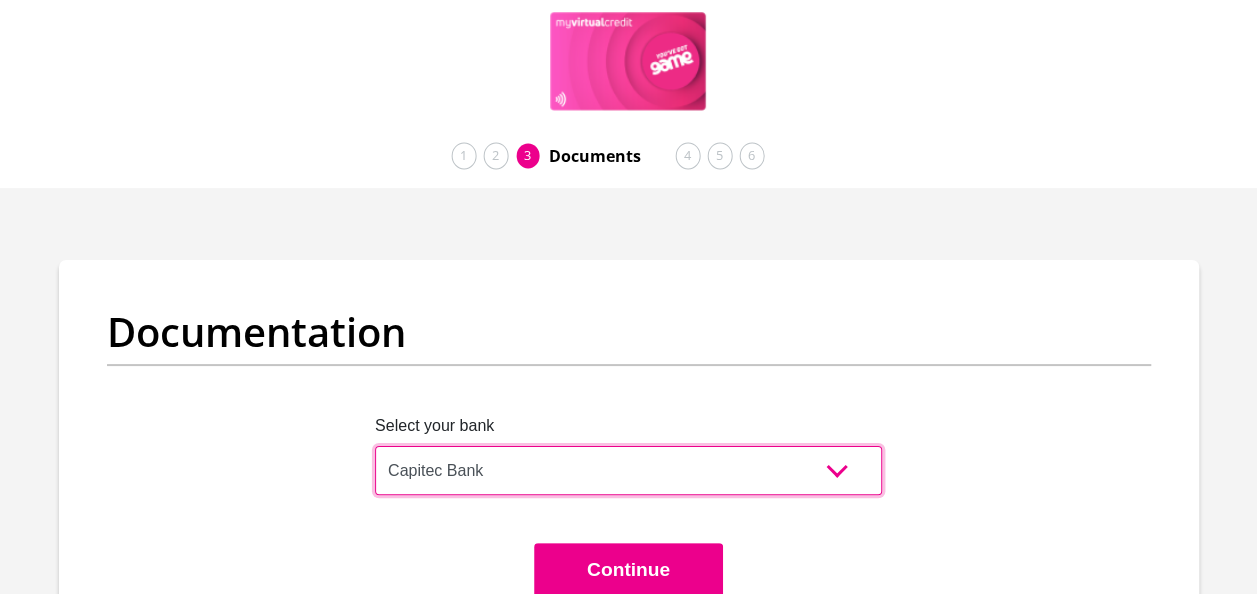 click on "Absa
Capitec Bank
Discovery Bank
First National Bank
Nedbank
Standard Bank
TymeBank" at bounding box center (628, 470) 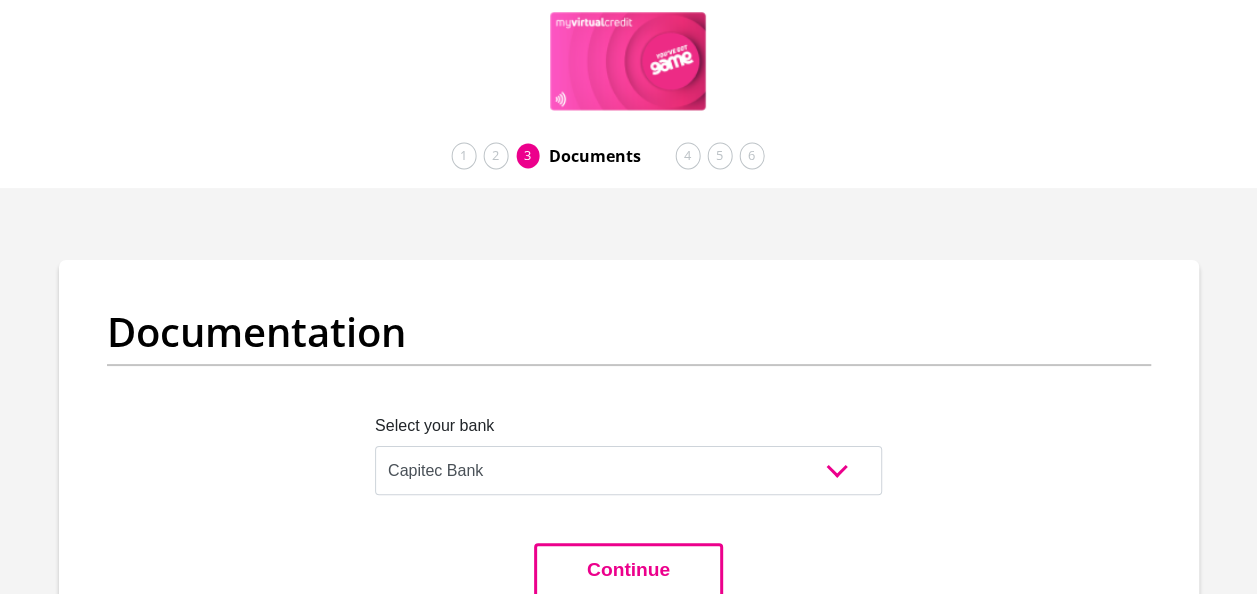 click on "Continue" at bounding box center [628, 570] 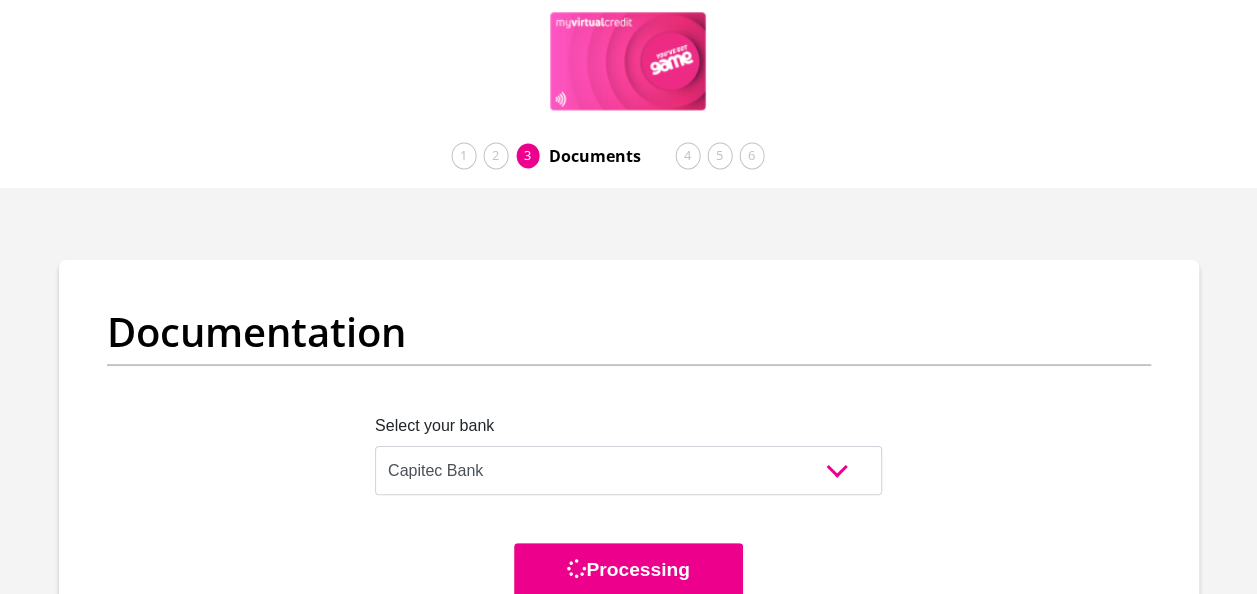 scroll, scrollTop: 0, scrollLeft: 0, axis: both 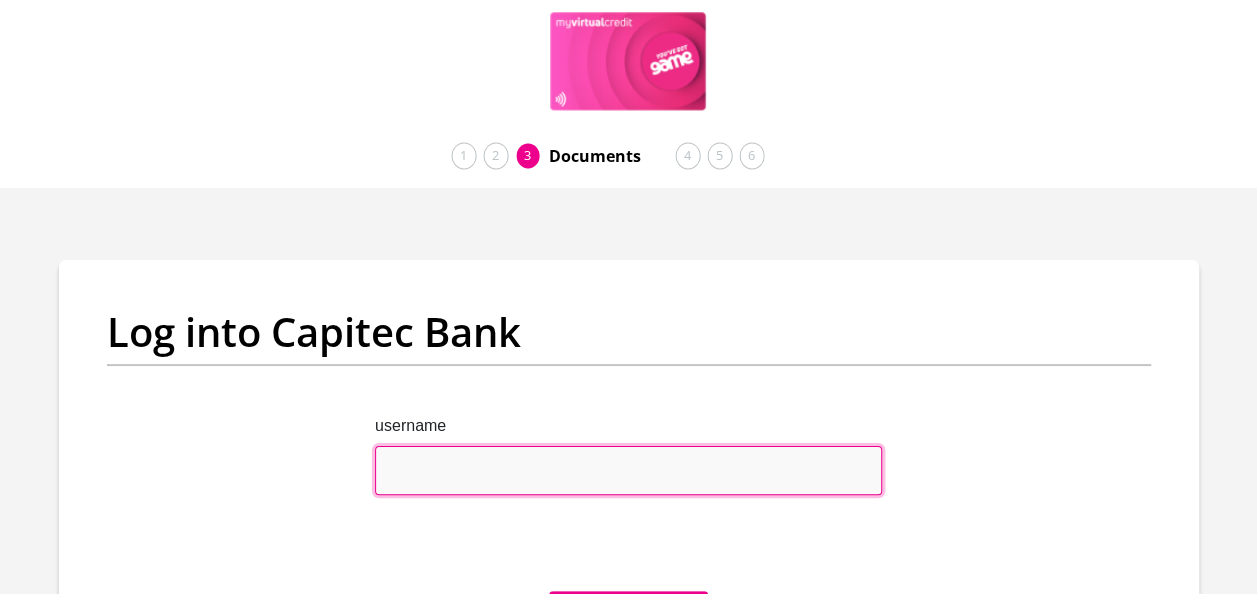click on "username" at bounding box center (628, 470) 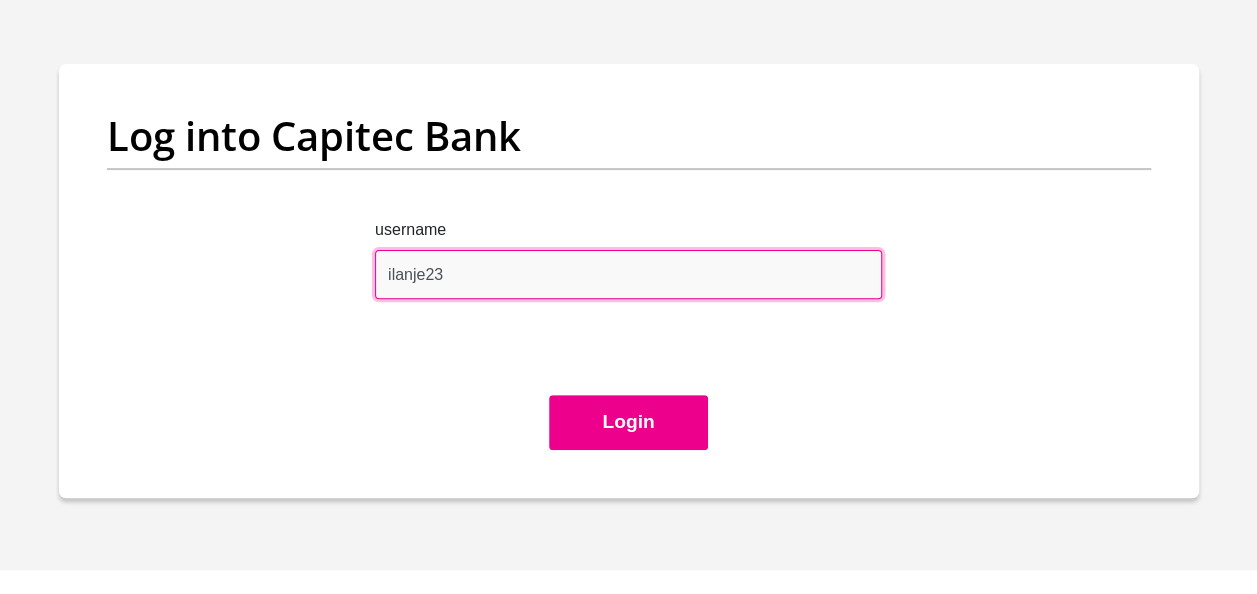 scroll, scrollTop: 196, scrollLeft: 0, axis: vertical 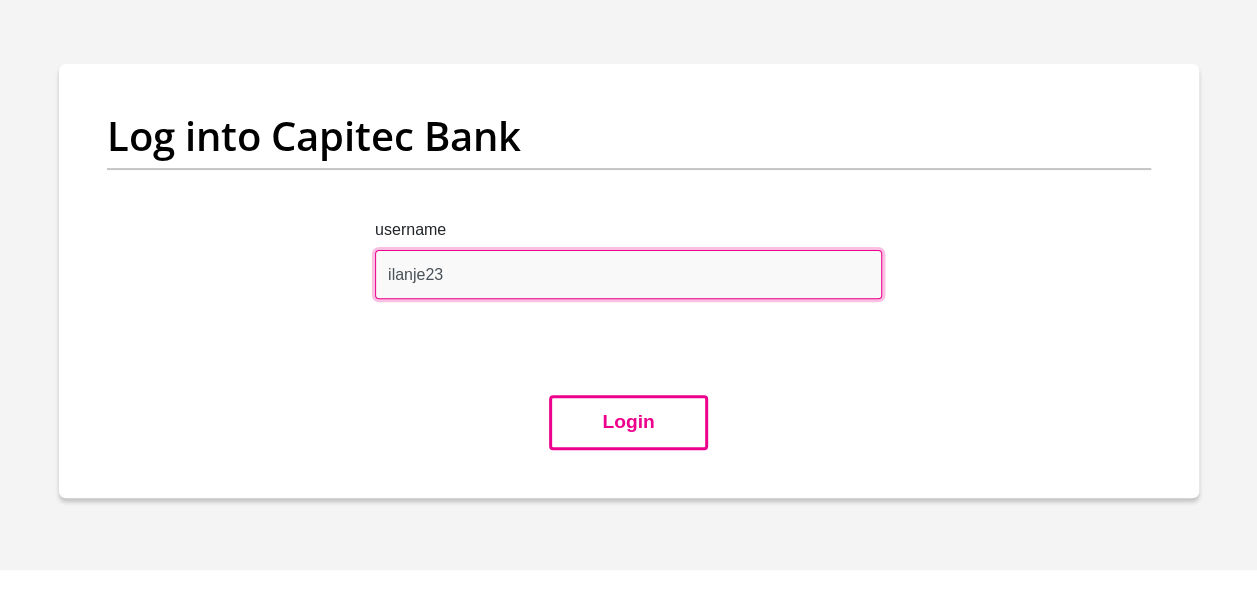 type on "ilanje23" 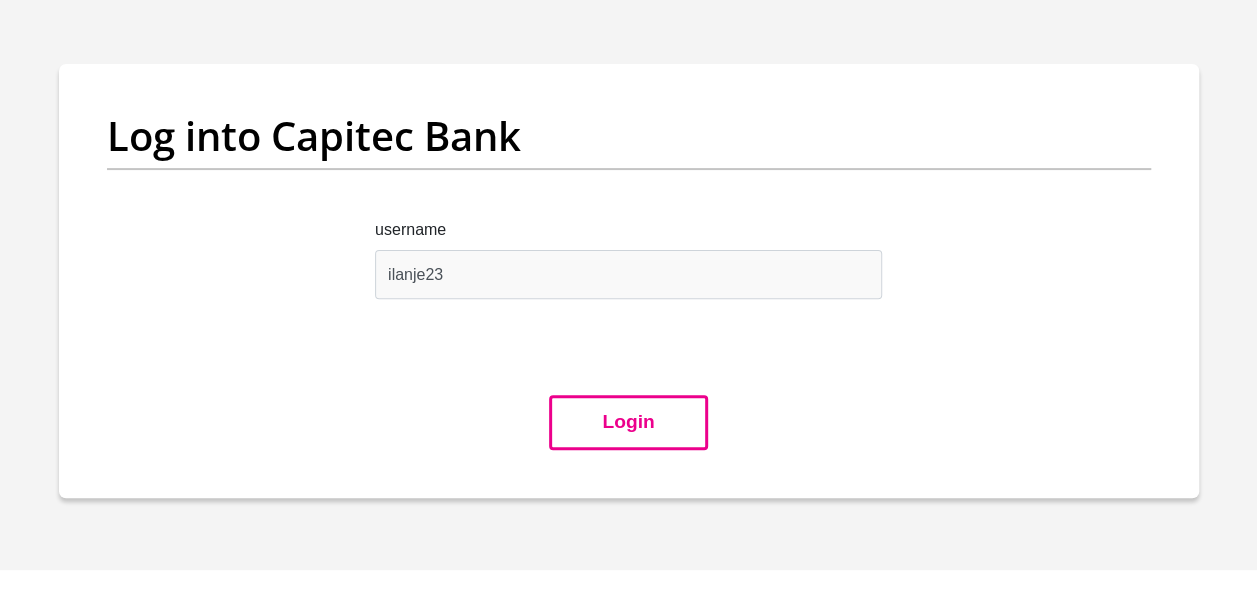 click on "Login" at bounding box center (628, 422) 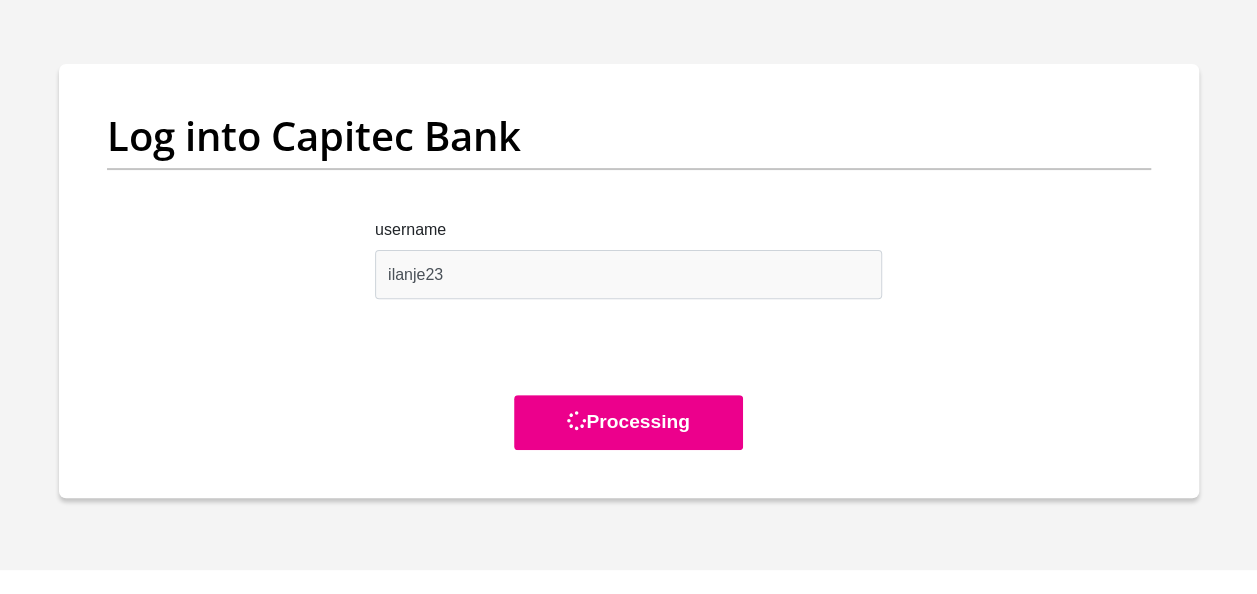 scroll, scrollTop: 0, scrollLeft: 0, axis: both 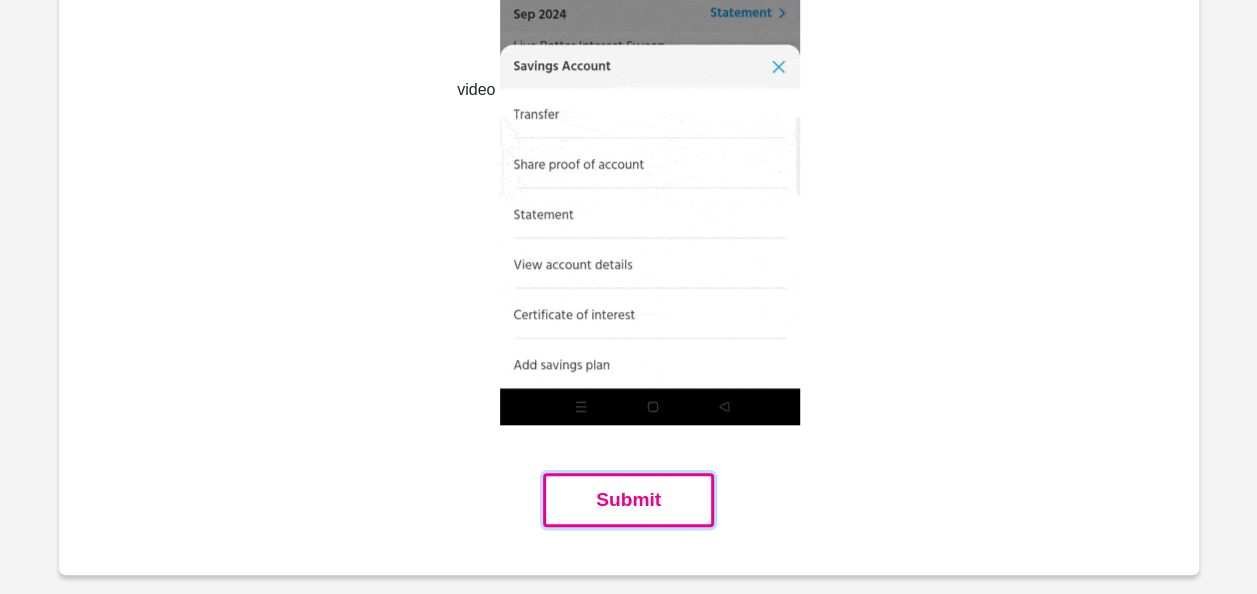 click on "Submit" at bounding box center (628, 500) 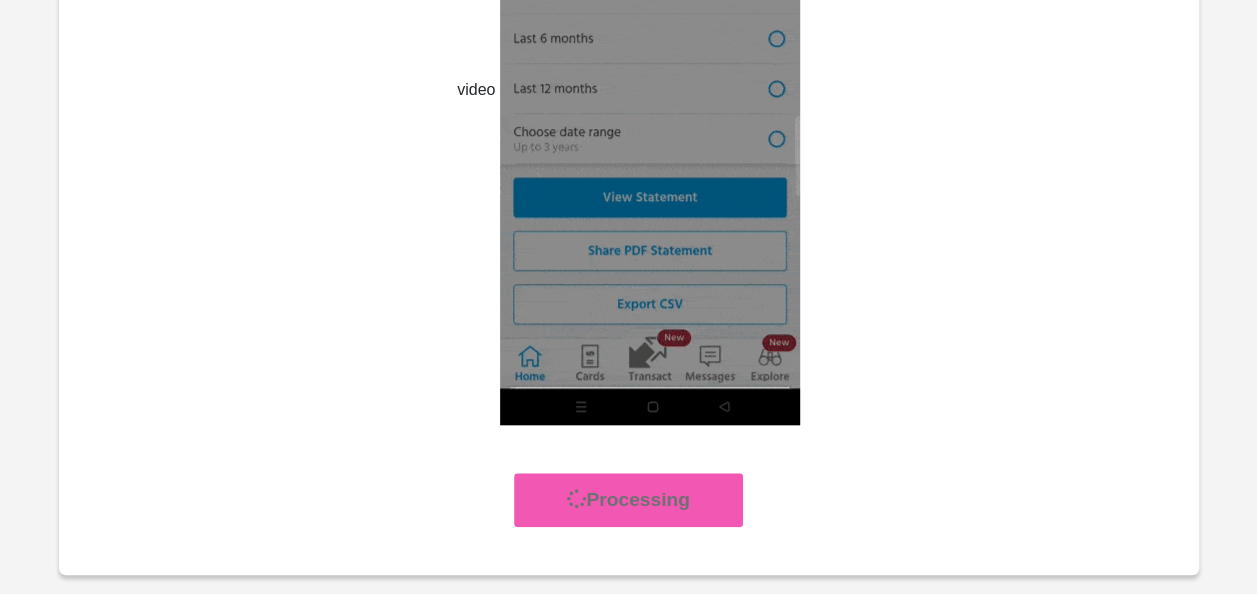 scroll, scrollTop: 0, scrollLeft: 0, axis: both 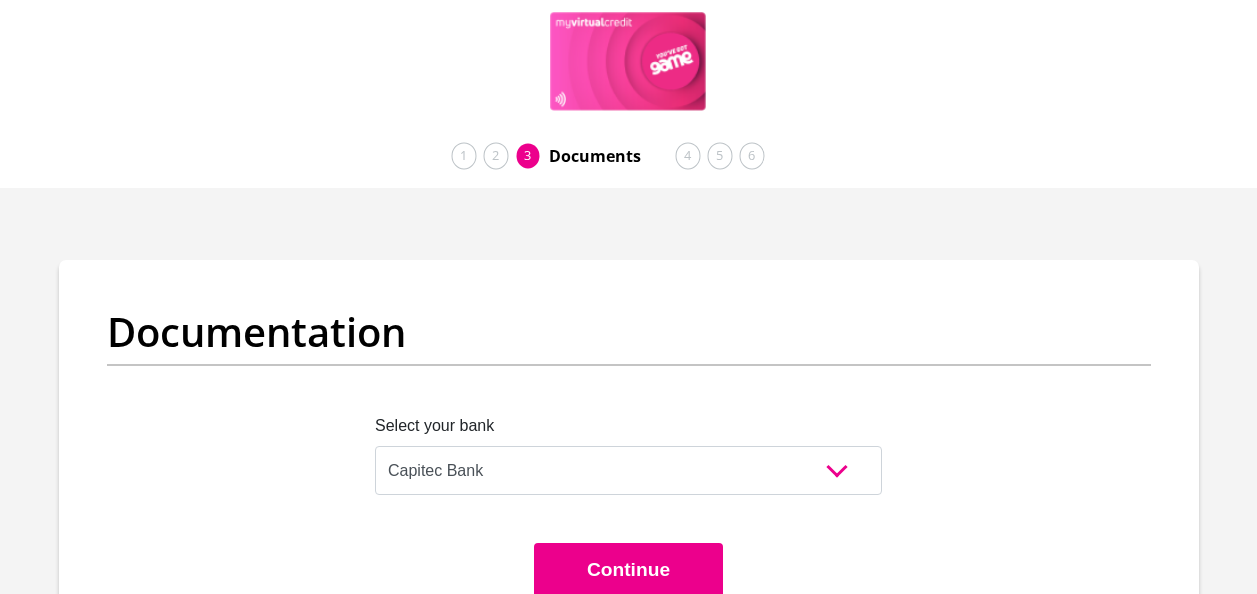 select on "{"id":"2","title":"Capitec Bank","institution":"Capitec","alias":"capitec","country":"ZA","branch_code":470010,"login_fields":[{"title":"username","name":"field1","placeholder":"Account Number"}]}" 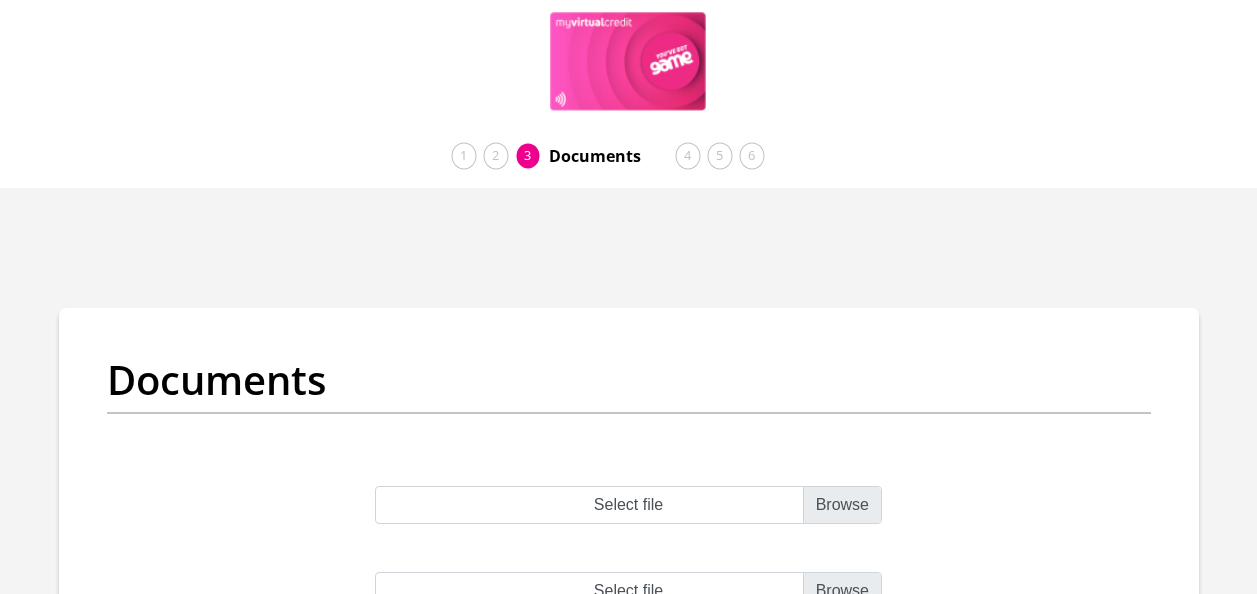 scroll, scrollTop: 0, scrollLeft: 0, axis: both 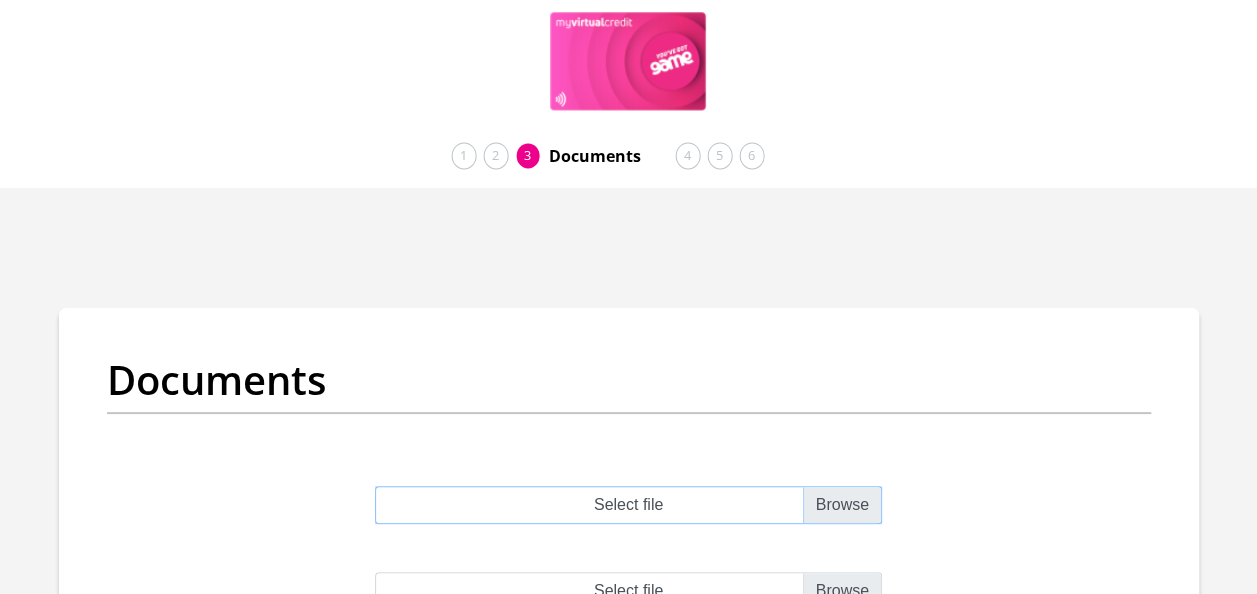 click on "Select file" at bounding box center [628, 505] 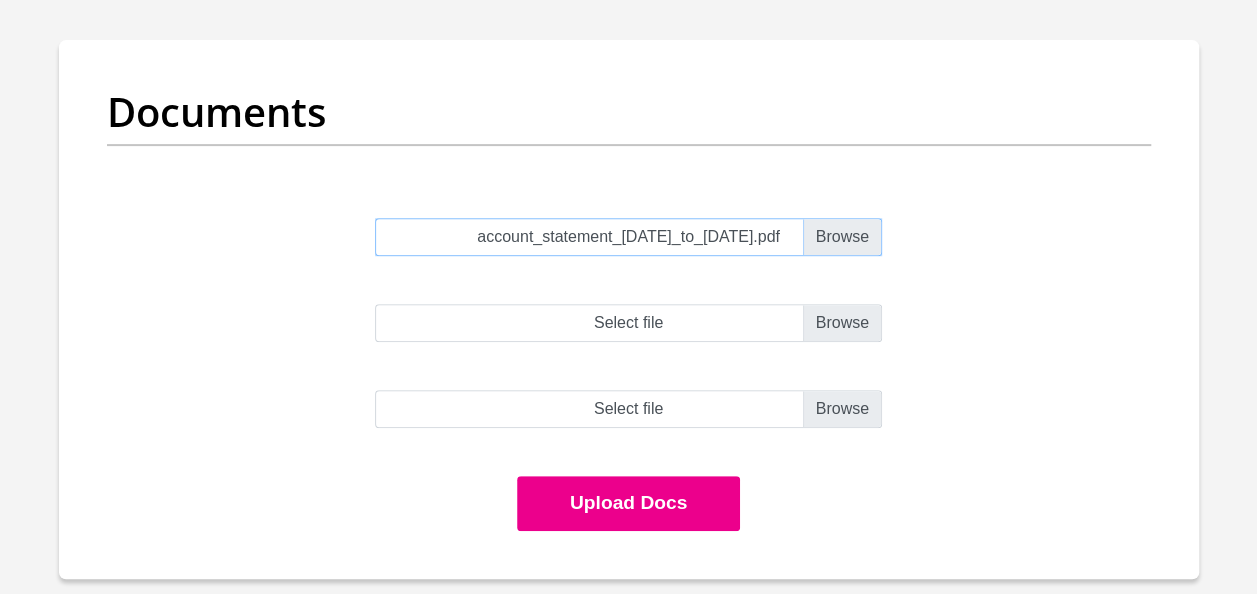 scroll, scrollTop: 269, scrollLeft: 0, axis: vertical 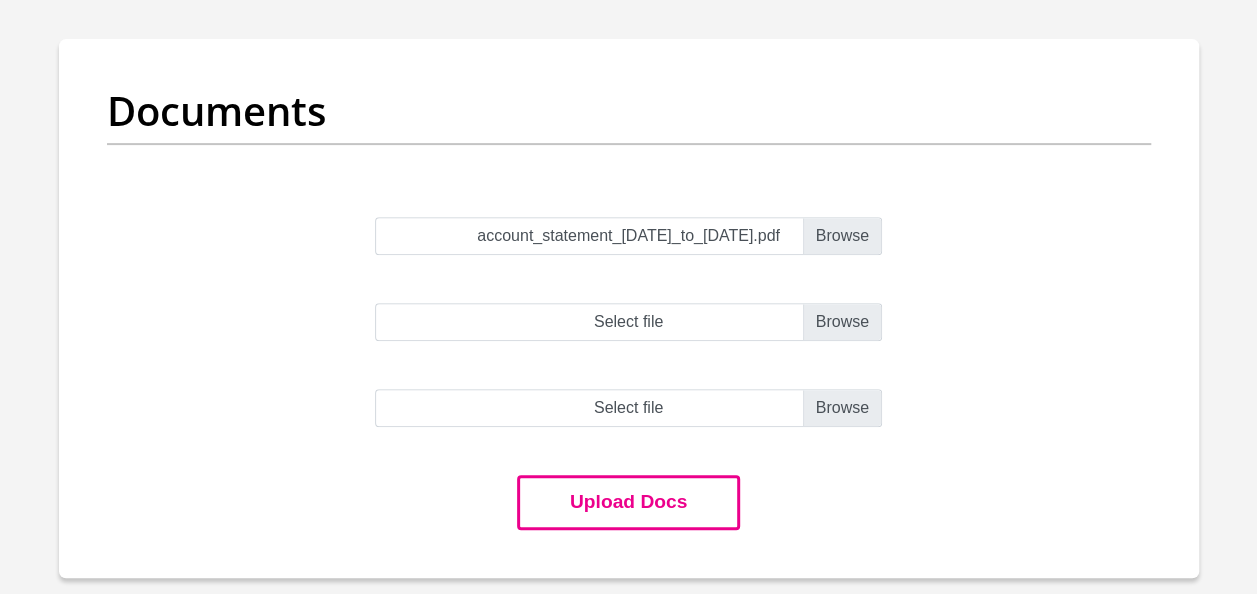 click on "Upload Docs" at bounding box center (628, 502) 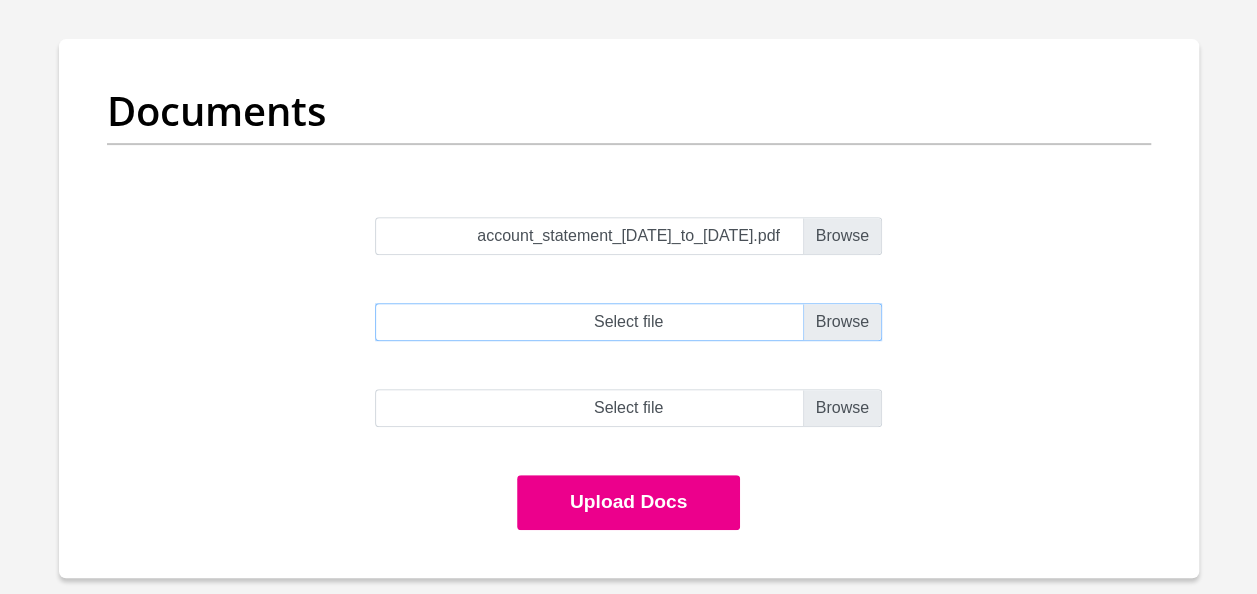 click on "Select file" at bounding box center (628, 322) 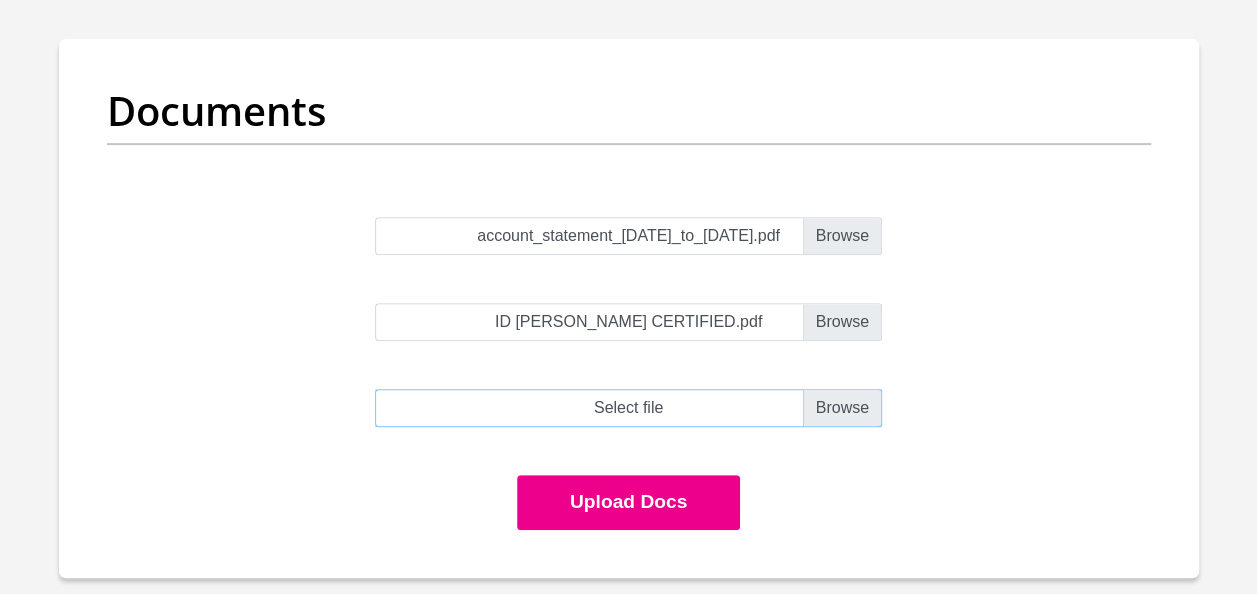 click at bounding box center [628, 408] 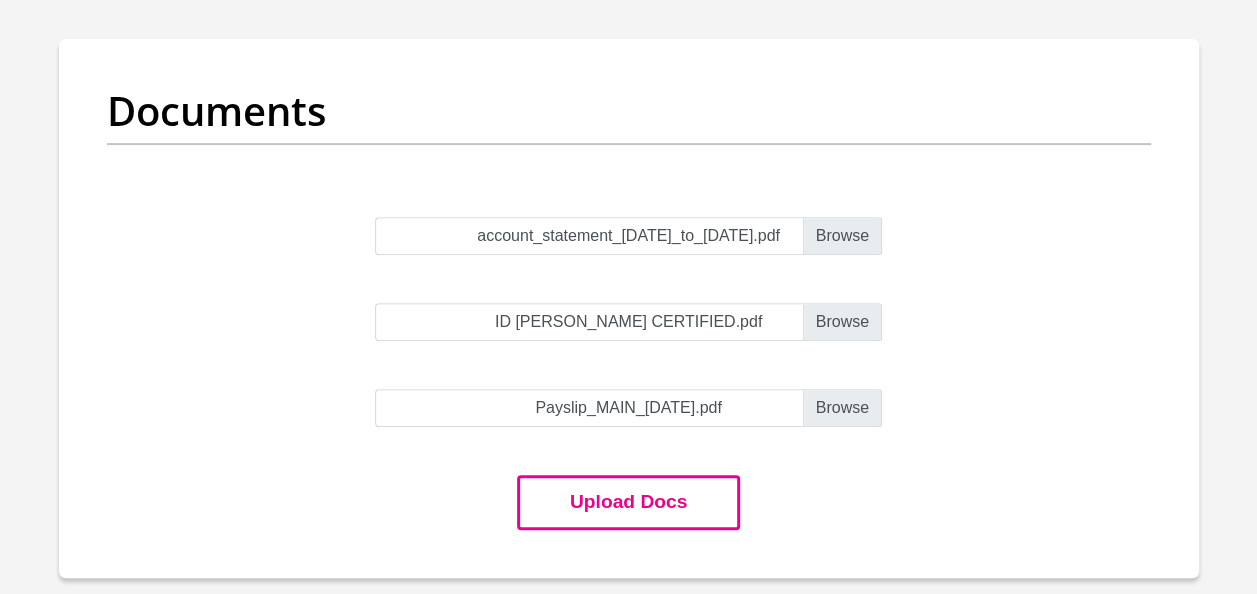 click on "Upload Docs" at bounding box center (628, 502) 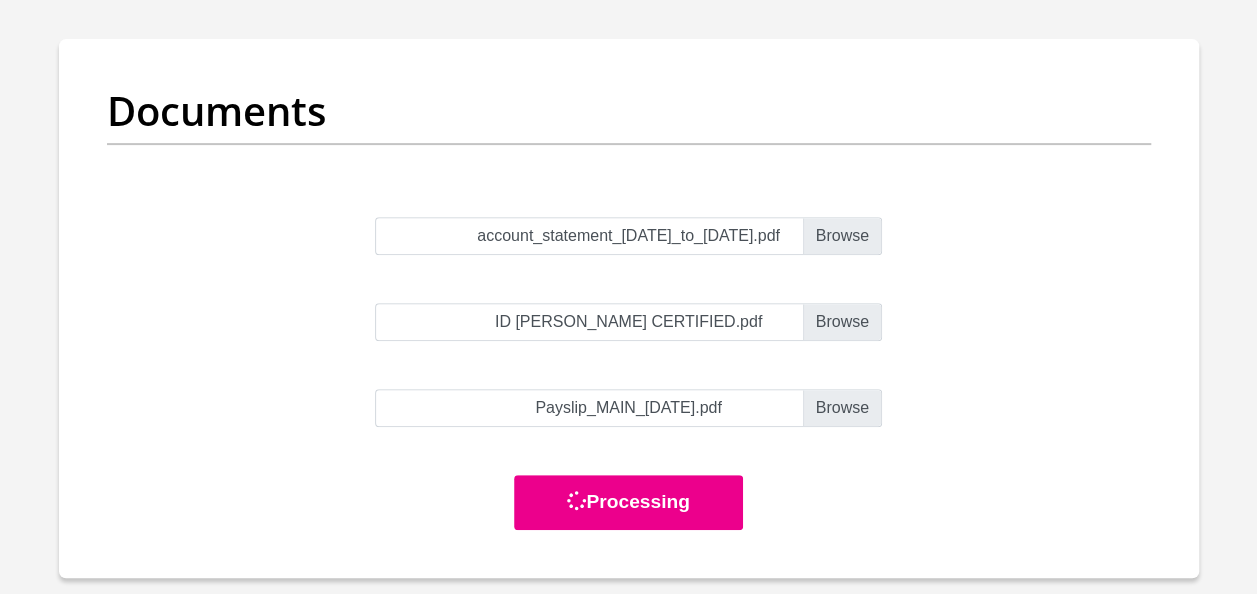scroll, scrollTop: 0, scrollLeft: 0, axis: both 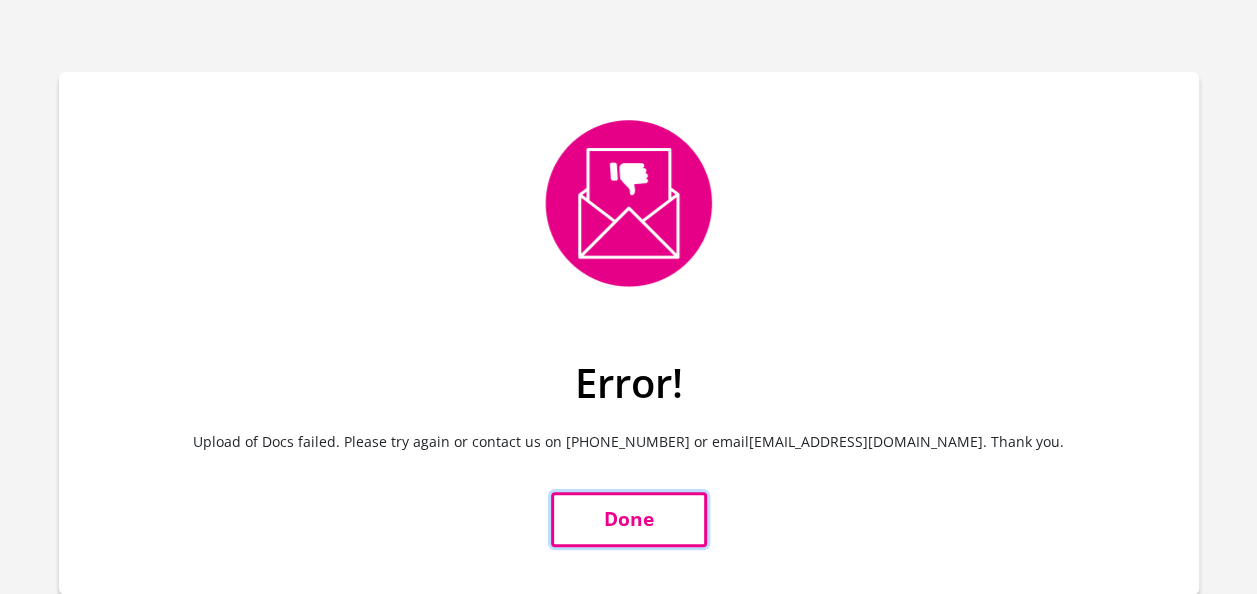 click on "Done" at bounding box center (629, 519) 